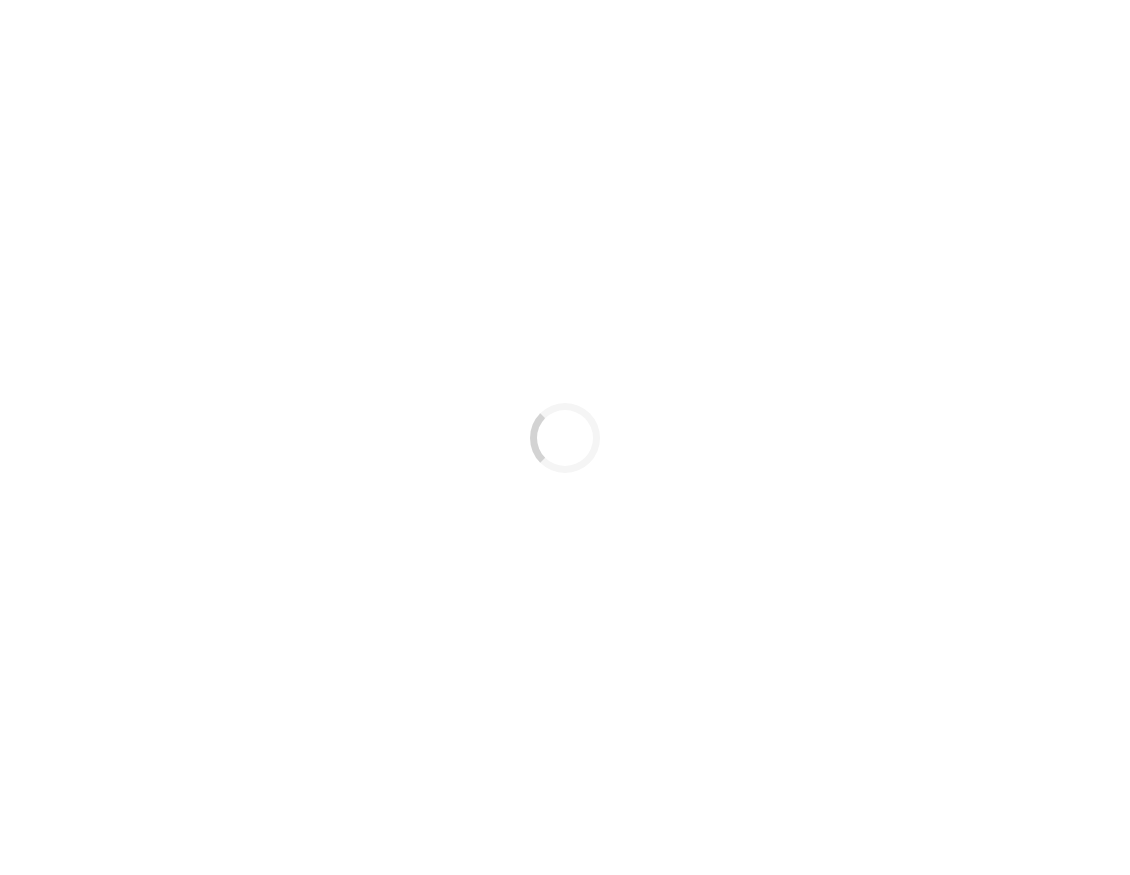 scroll, scrollTop: 0, scrollLeft: 0, axis: both 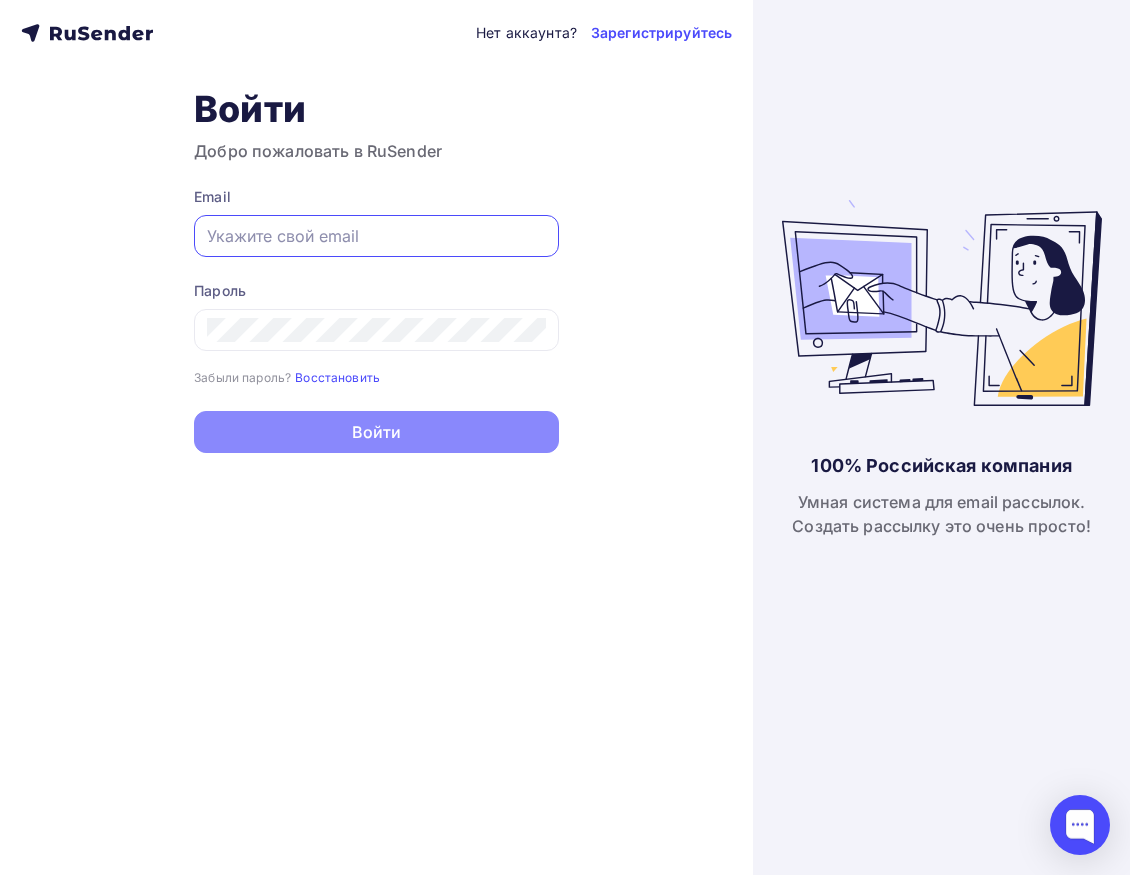 click at bounding box center (376, 236) 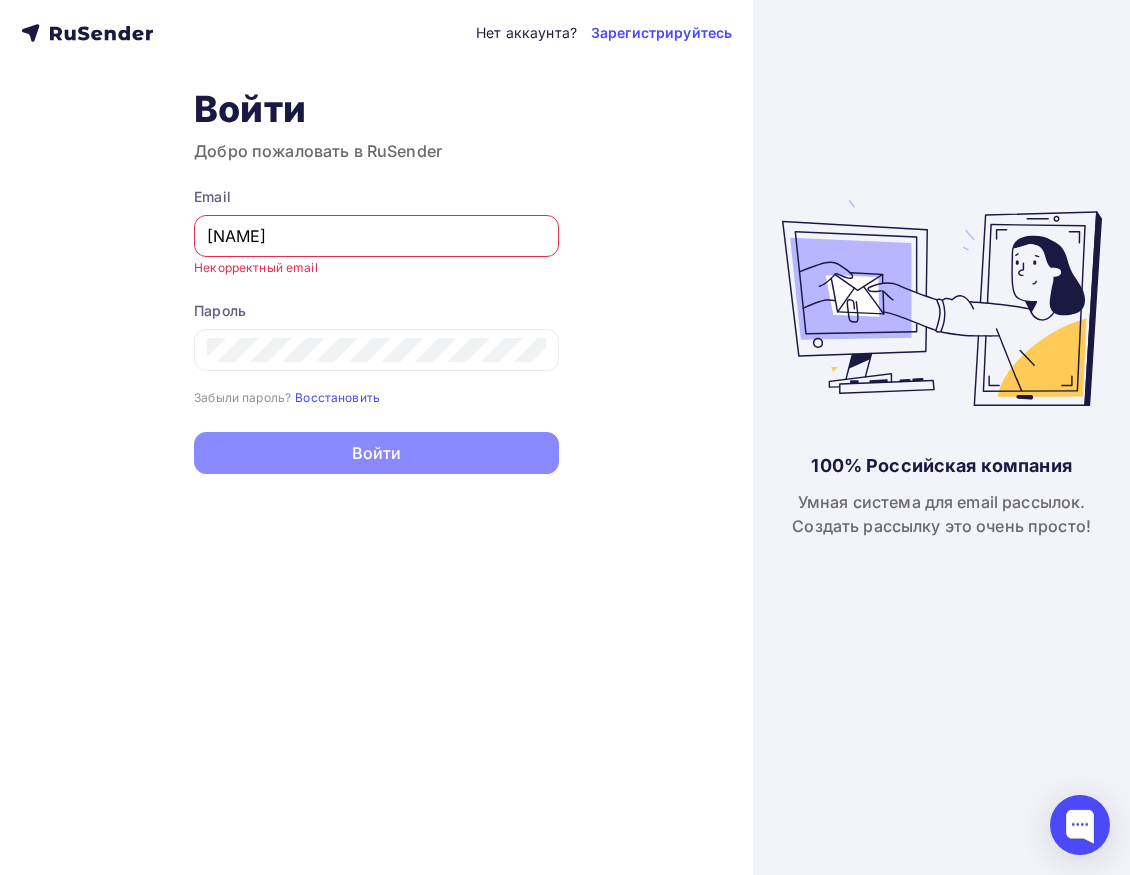 type on "q" 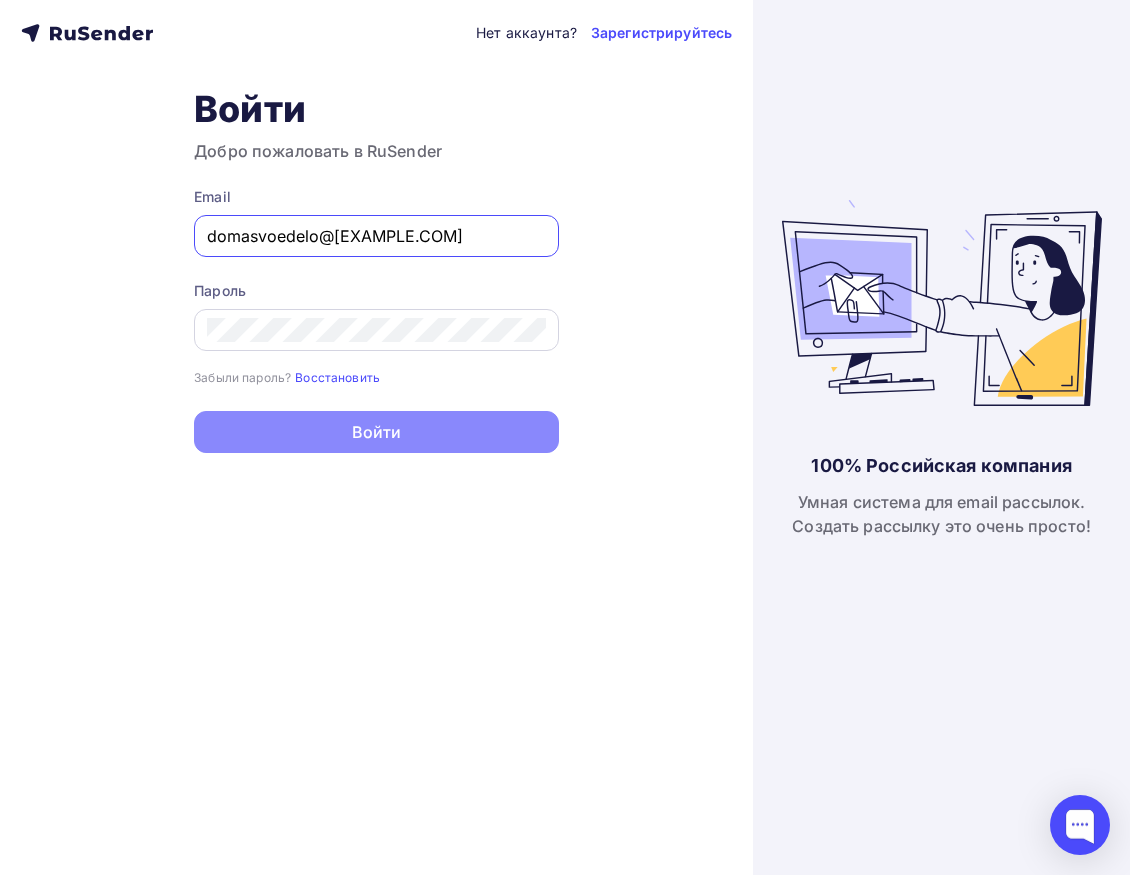 type on "[EMAIL]" 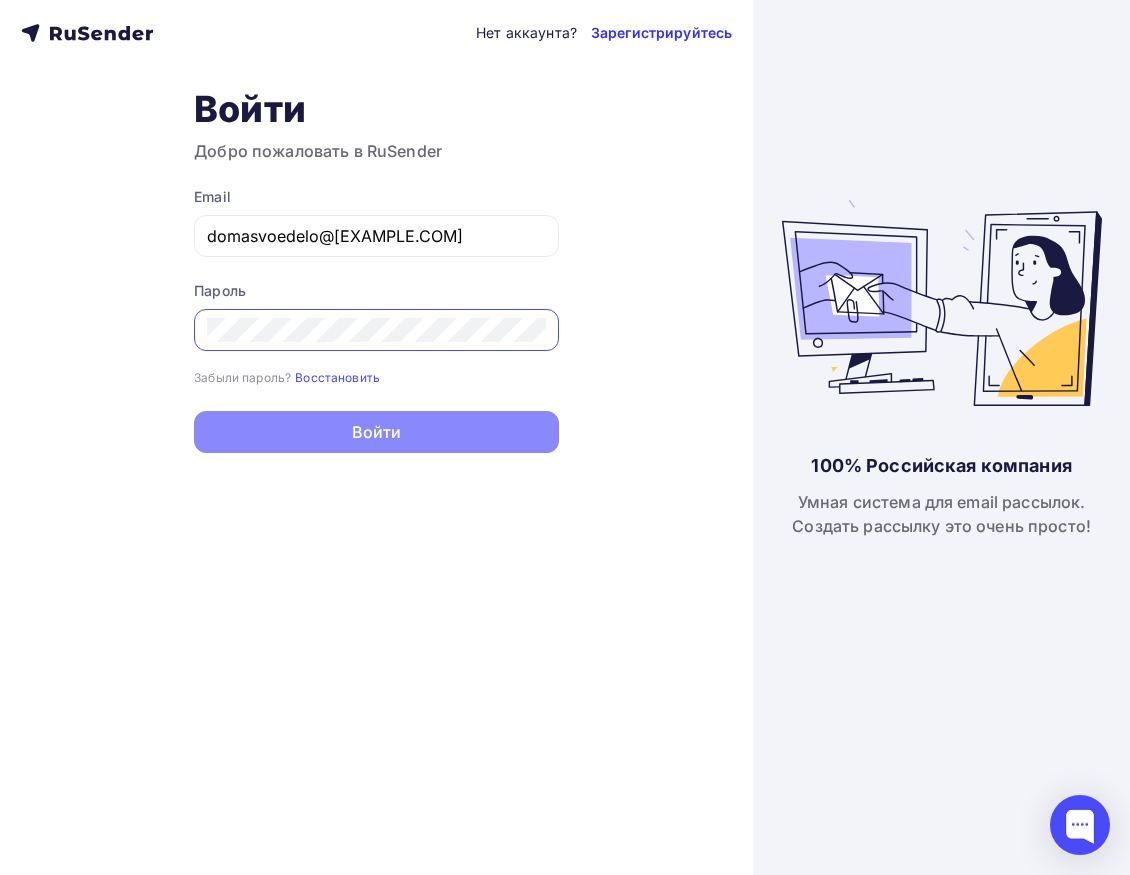 click on "Зарегистрируйтесь" at bounding box center [661, 33] 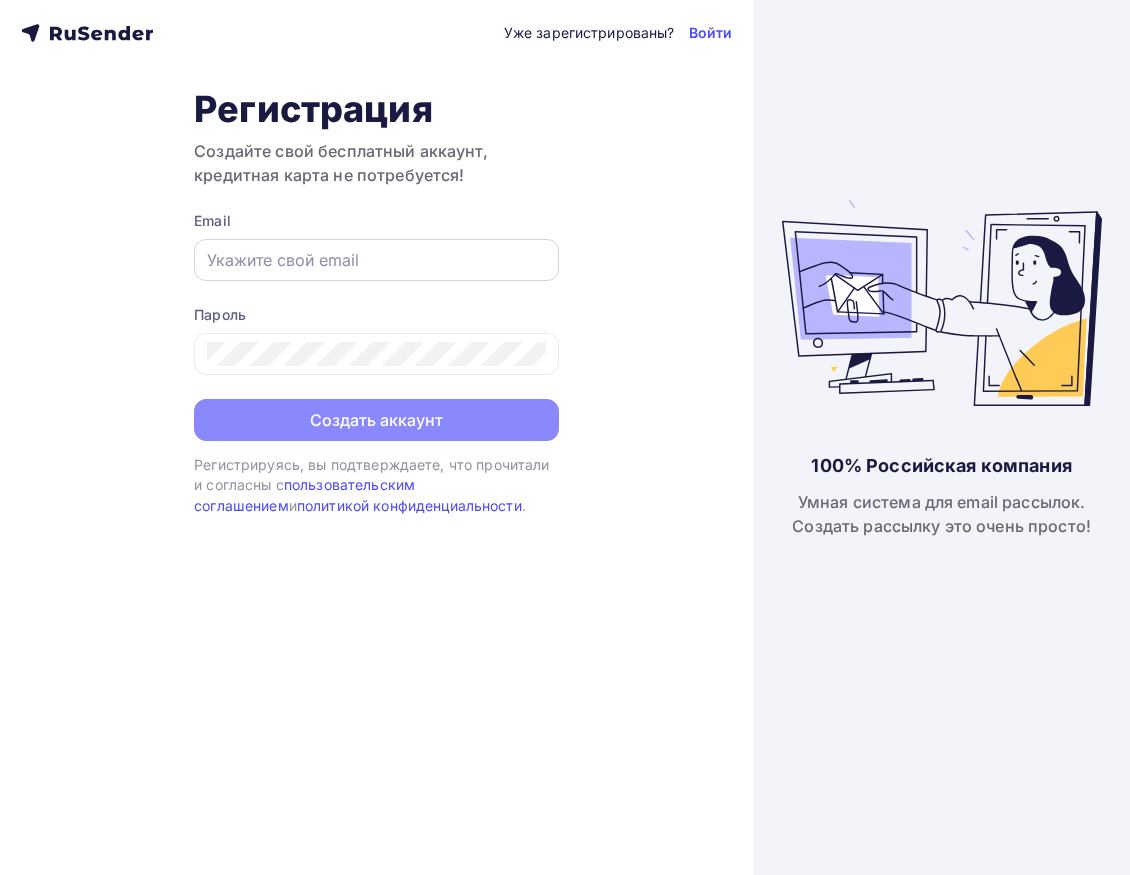scroll, scrollTop: 0, scrollLeft: 0, axis: both 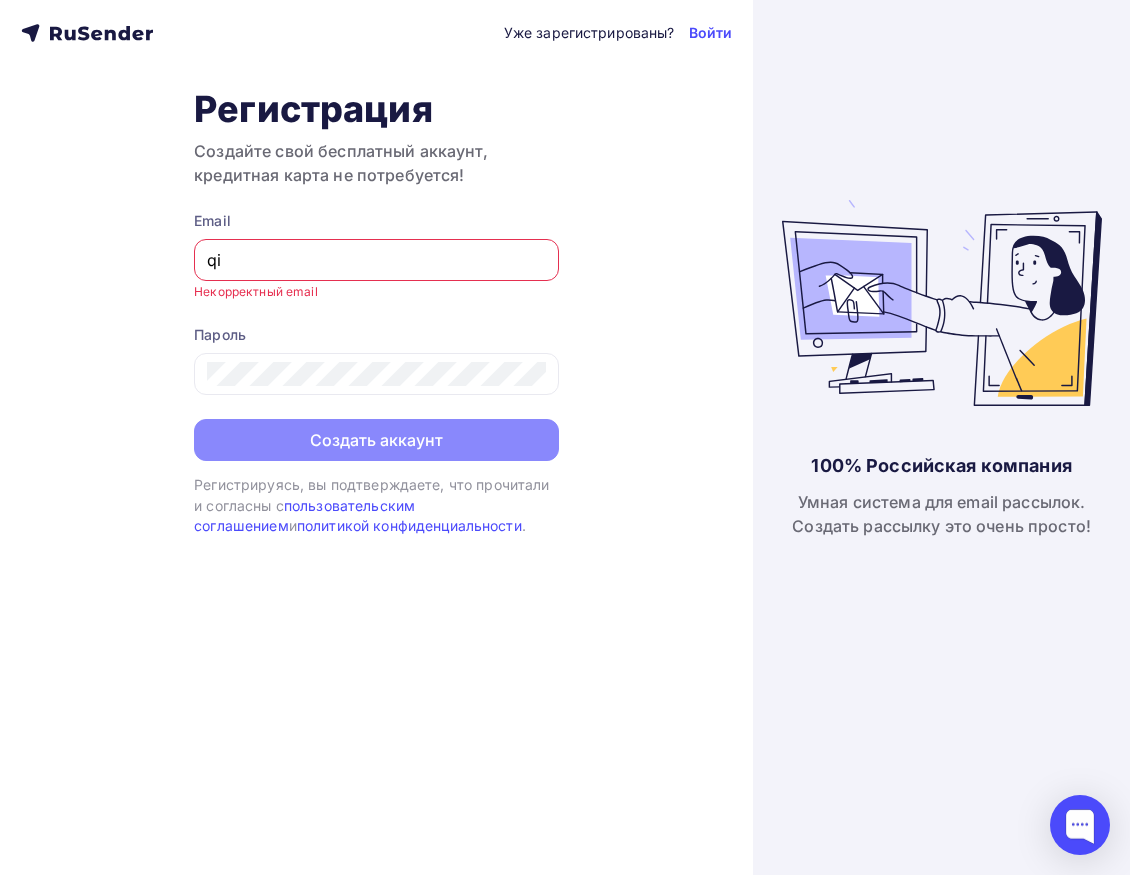 type on "q" 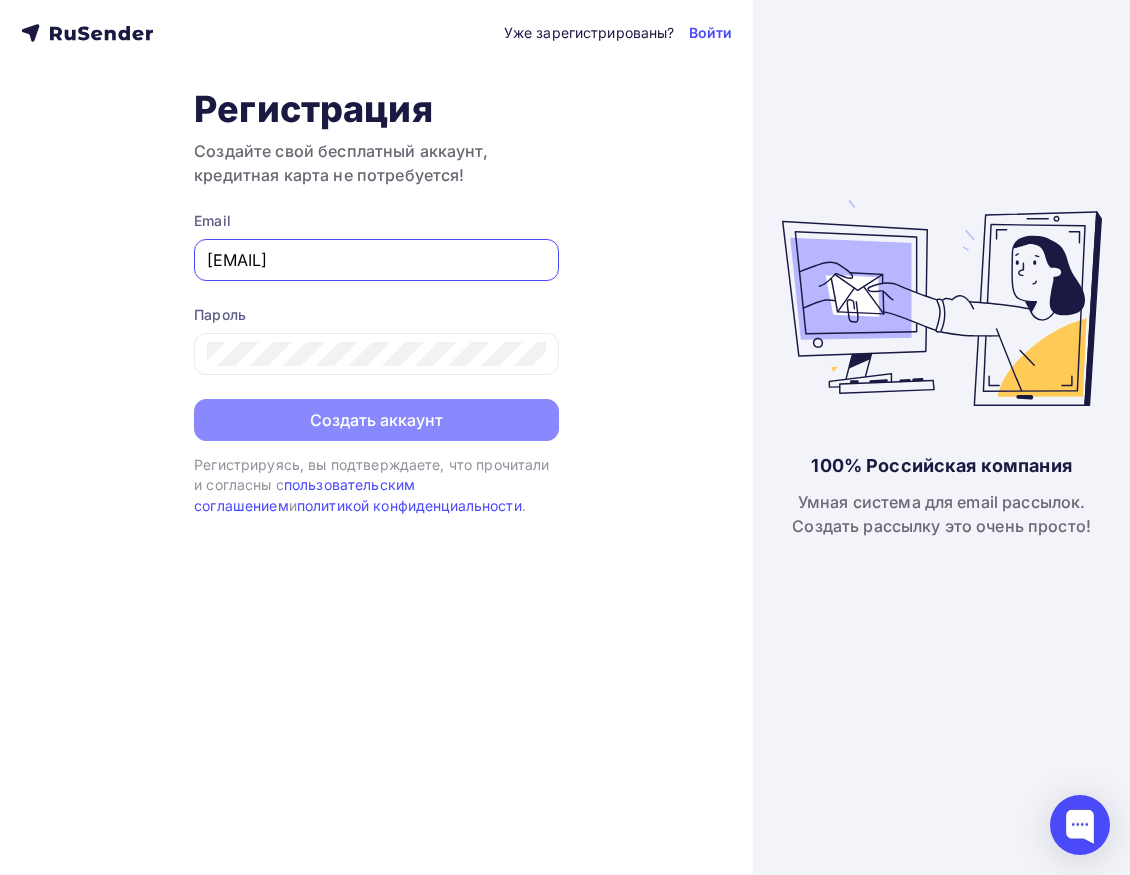 type on "[EMAIL]" 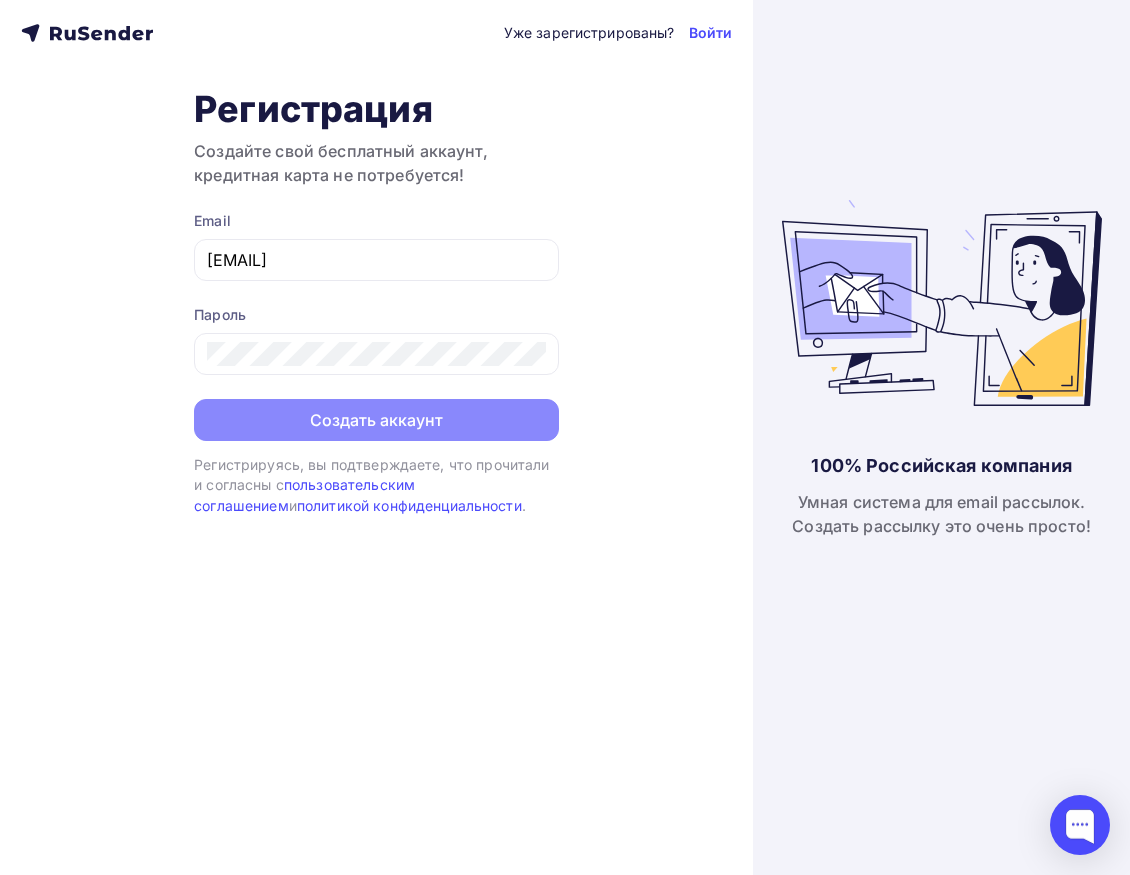 click on "Уже зарегистрированы?   Войти   Регистрация
Создайте свой бесплатный аккаунт, кредитная карта не потребуется!
Email
[EMAIL]
Пароль
Создать аккаунт
Уже зарегистрированы?
Войти
Регистрируясь, вы подтверждаете, что прочитали и согласны с
пользовательским соглашением
и
политикой конфиденциальности ." at bounding box center (376, 437) 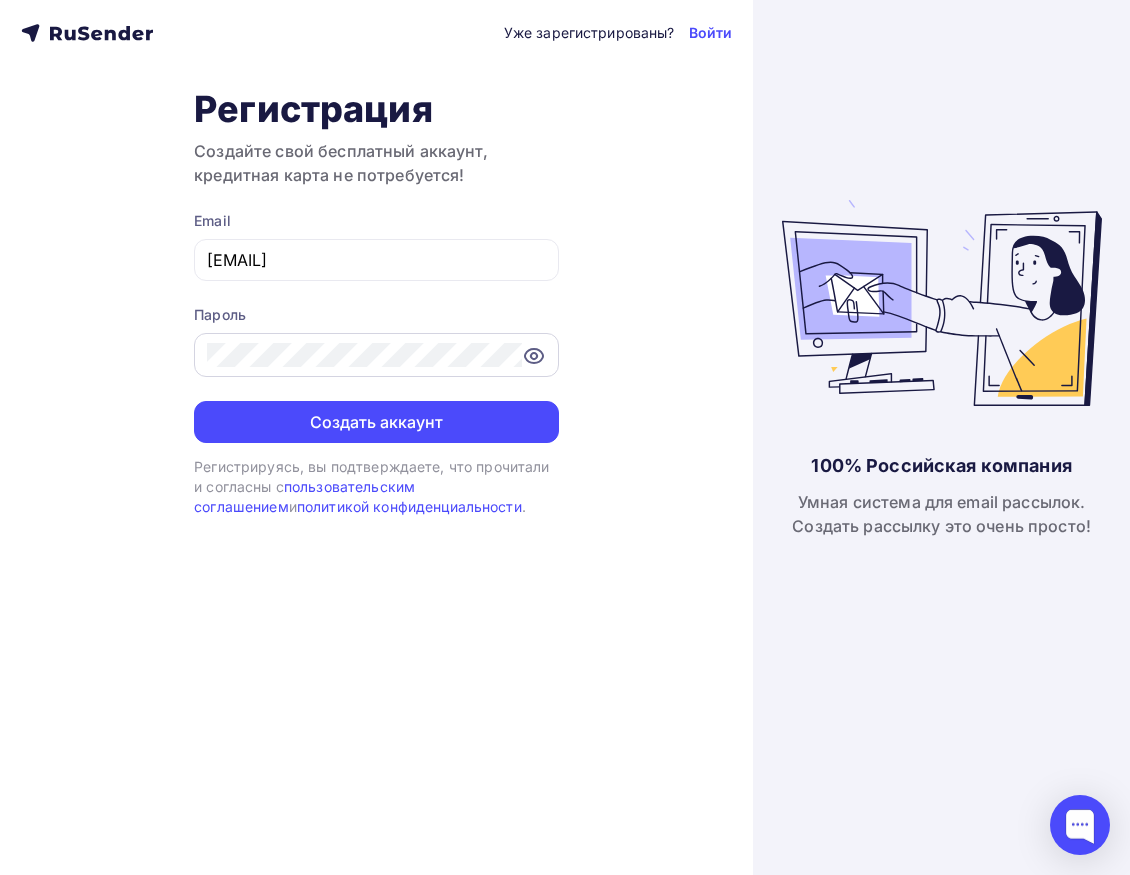 click 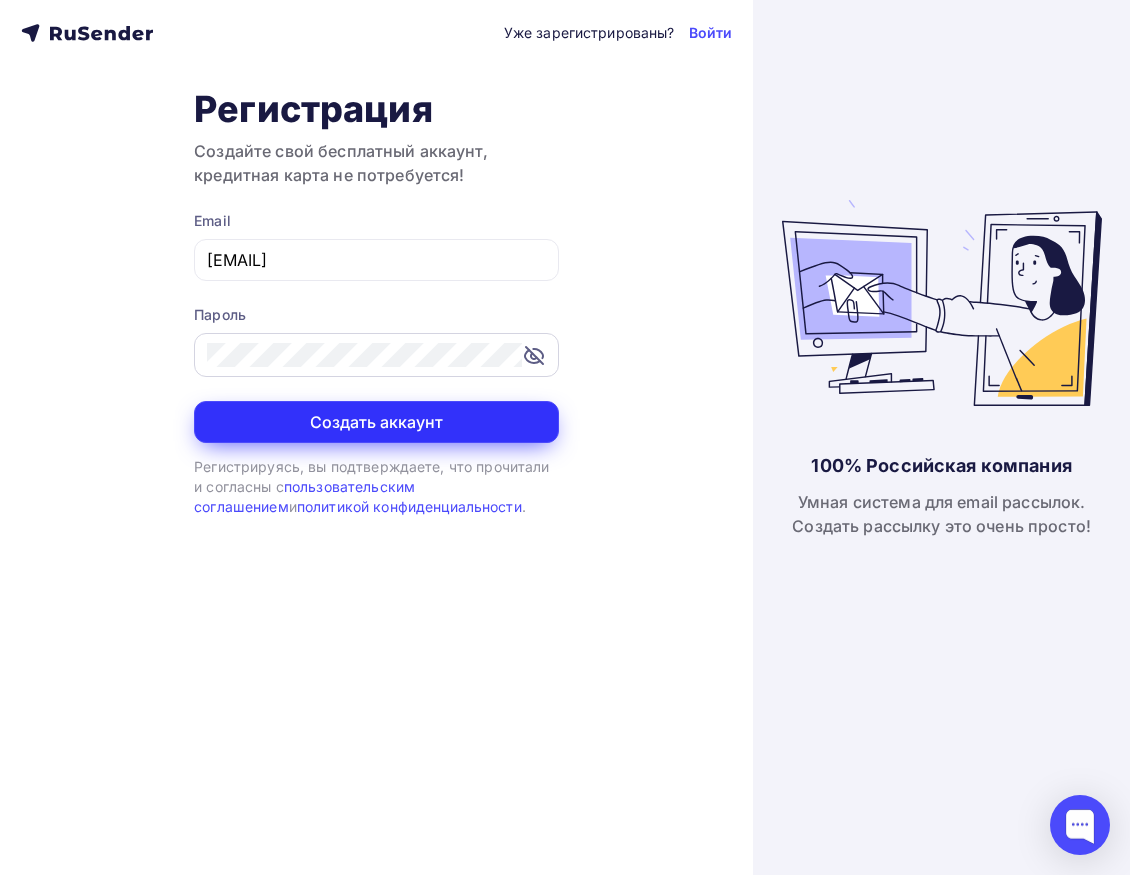 click on "Создать аккаунт" at bounding box center [376, 422] 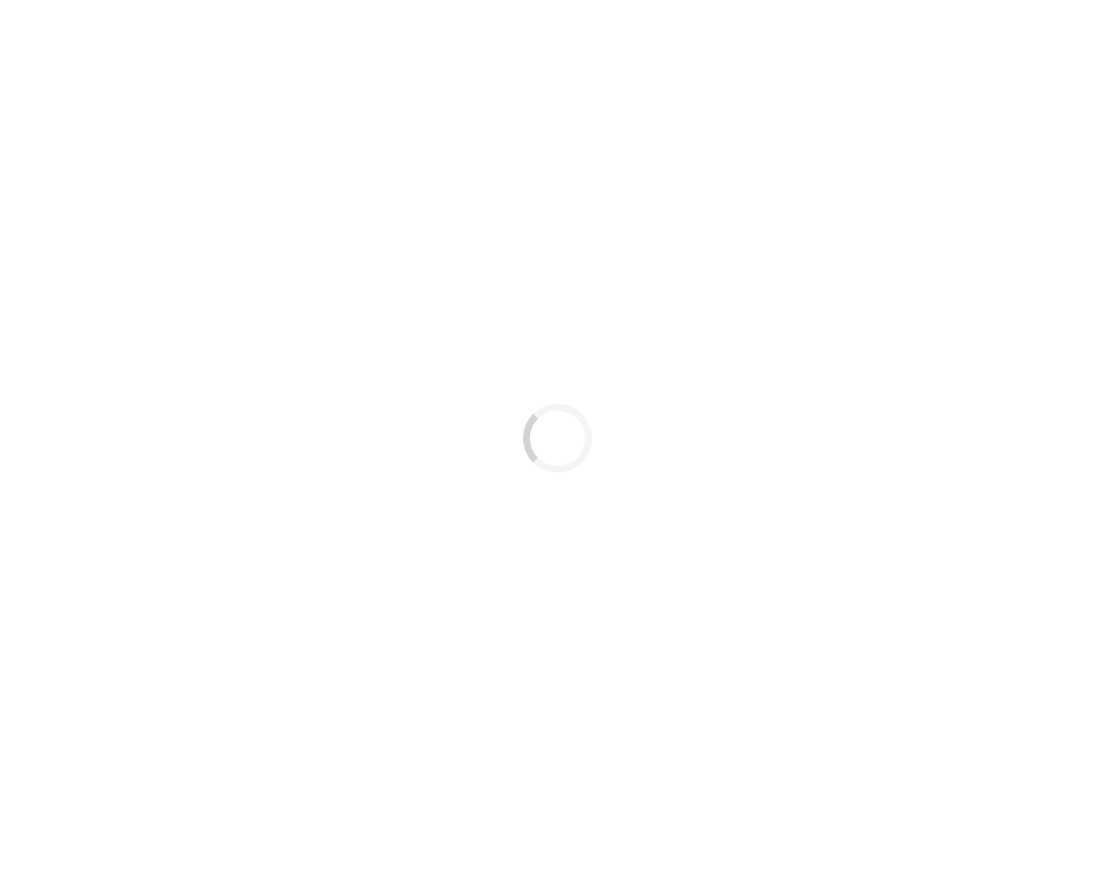 scroll, scrollTop: 0, scrollLeft: 0, axis: both 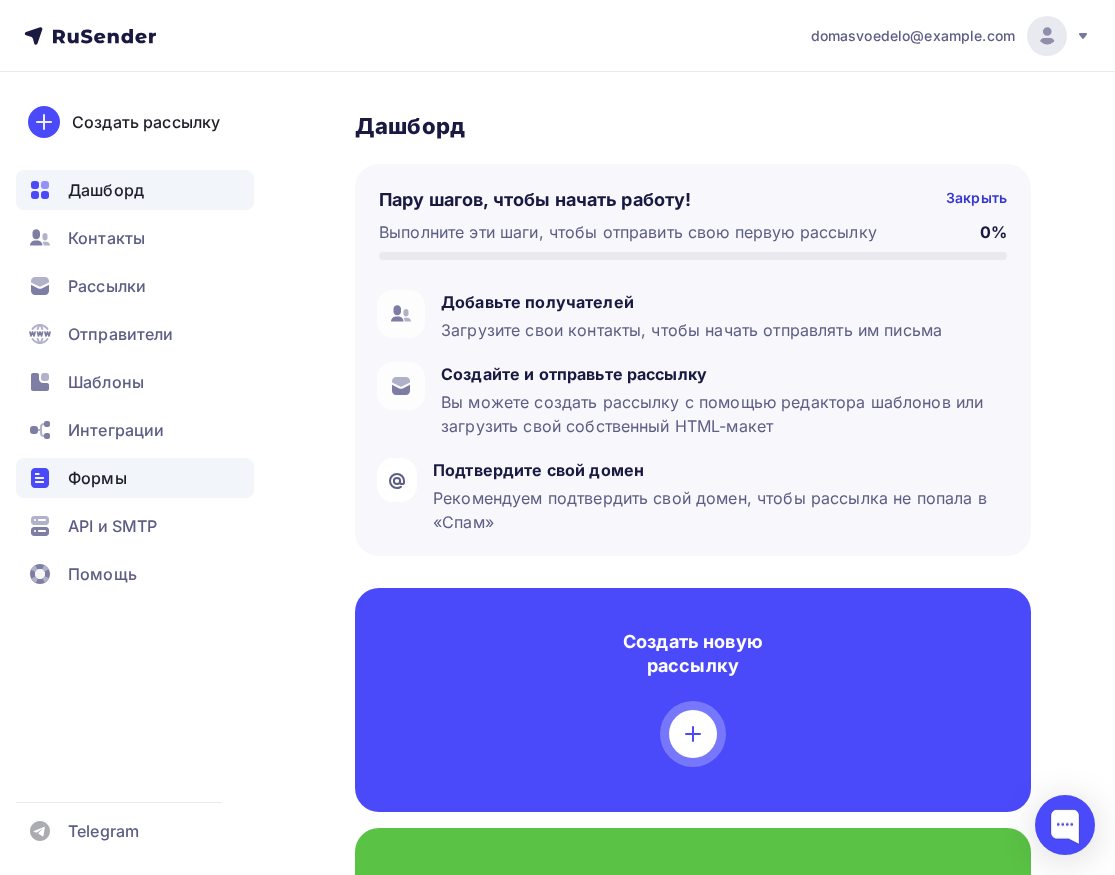 click on "Формы" at bounding box center [97, 478] 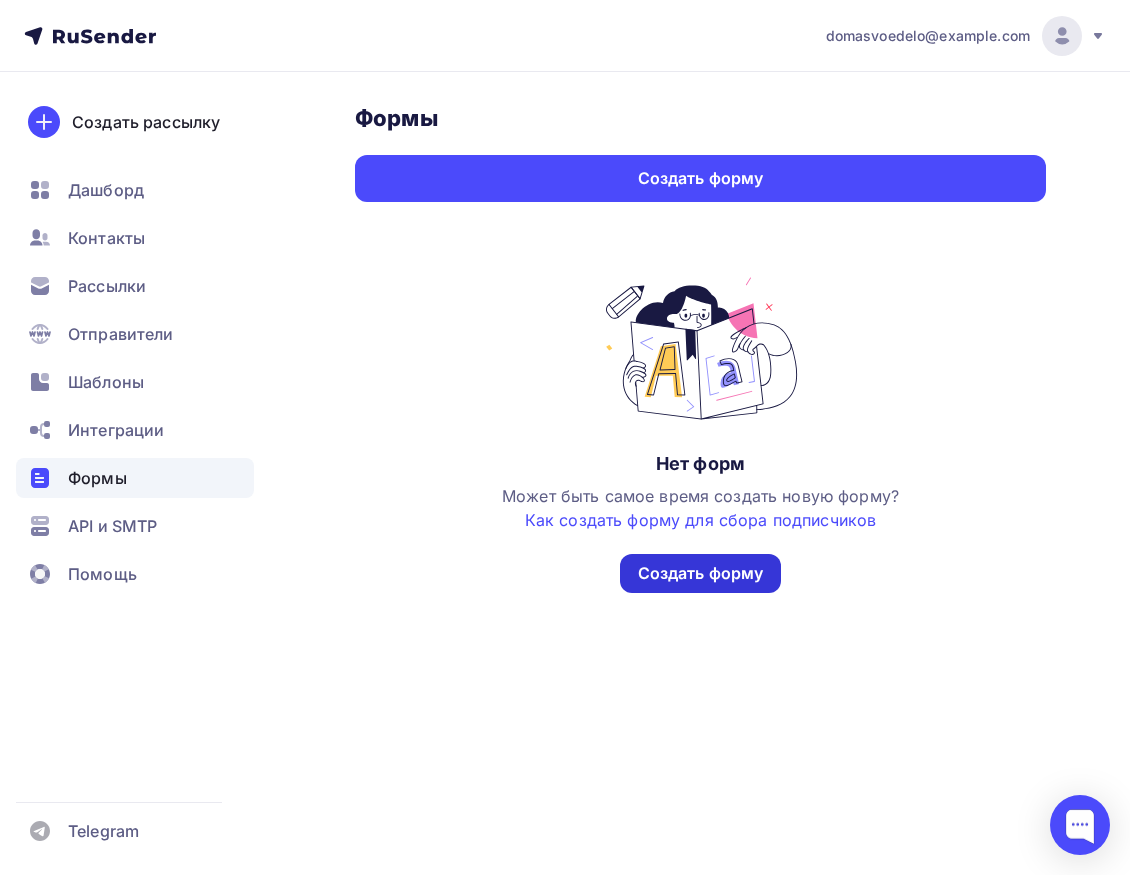 click on "Создать форму" at bounding box center (701, 573) 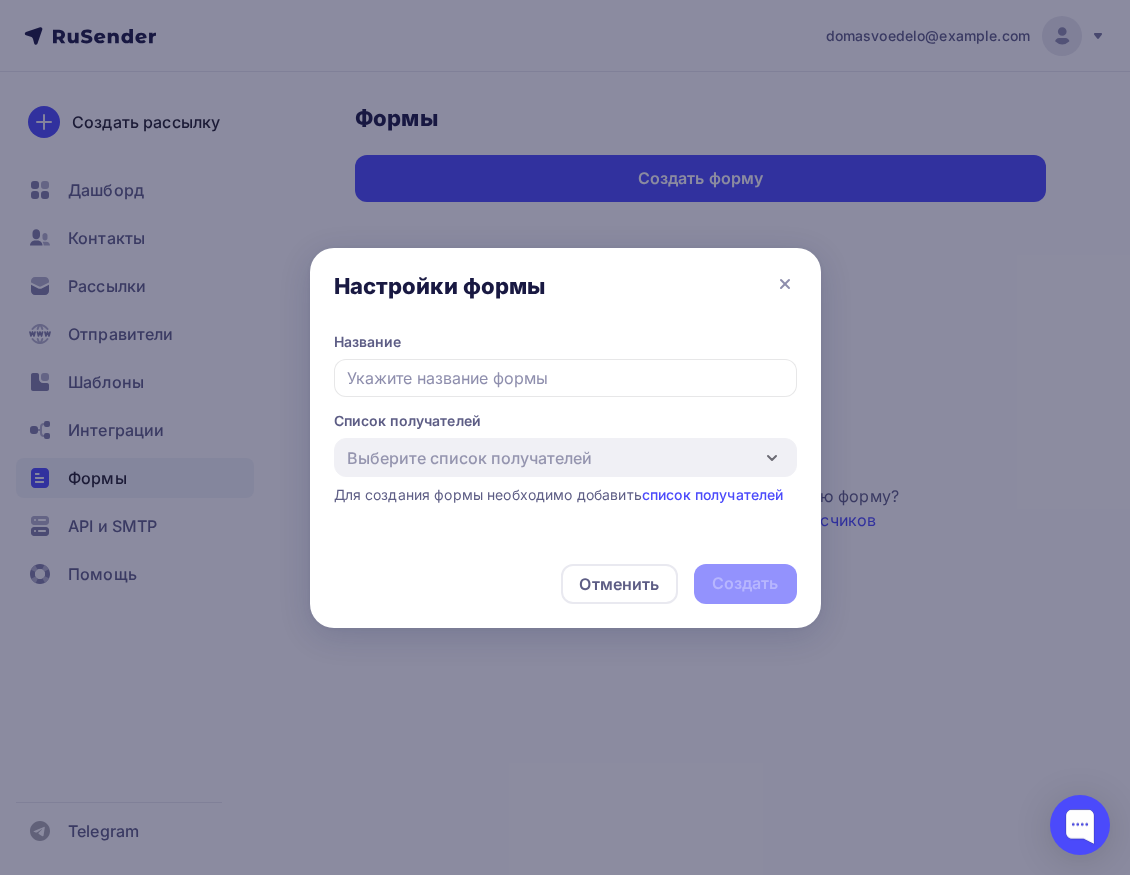 click at bounding box center (565, 378) 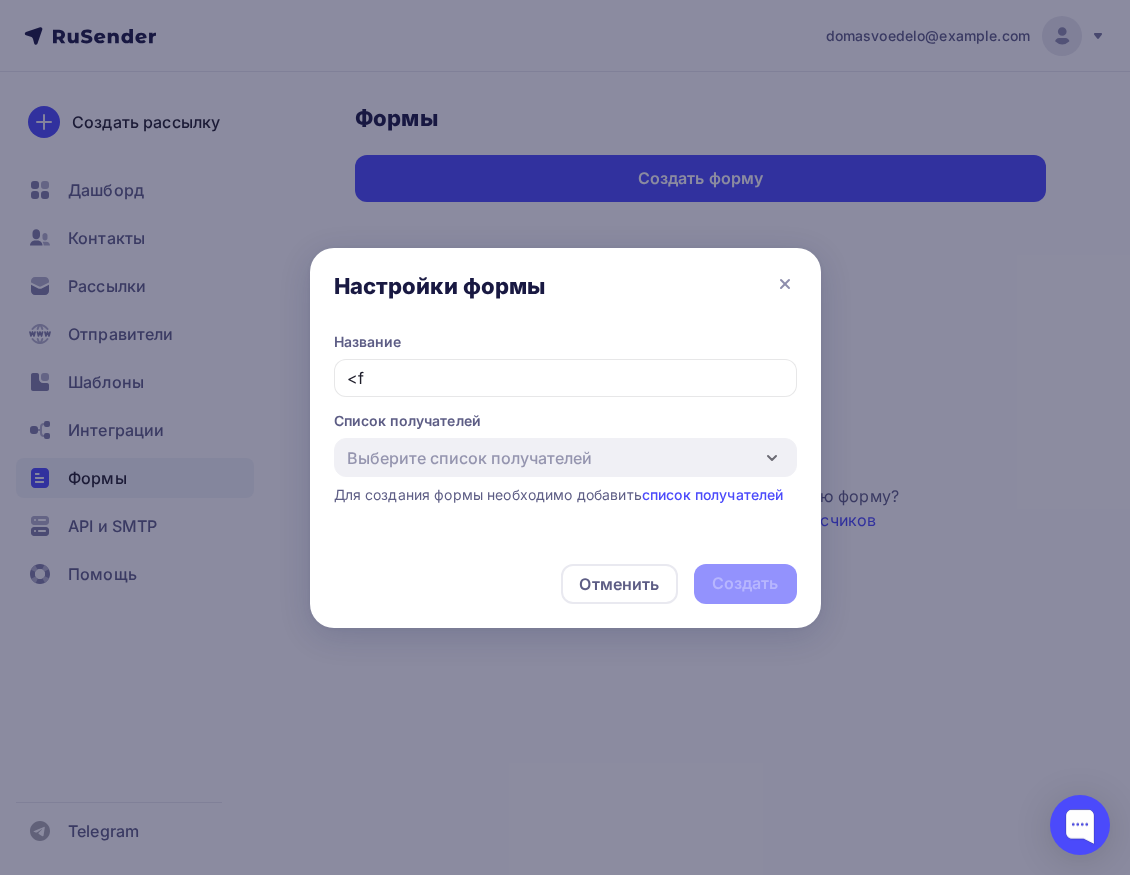 type on "<" 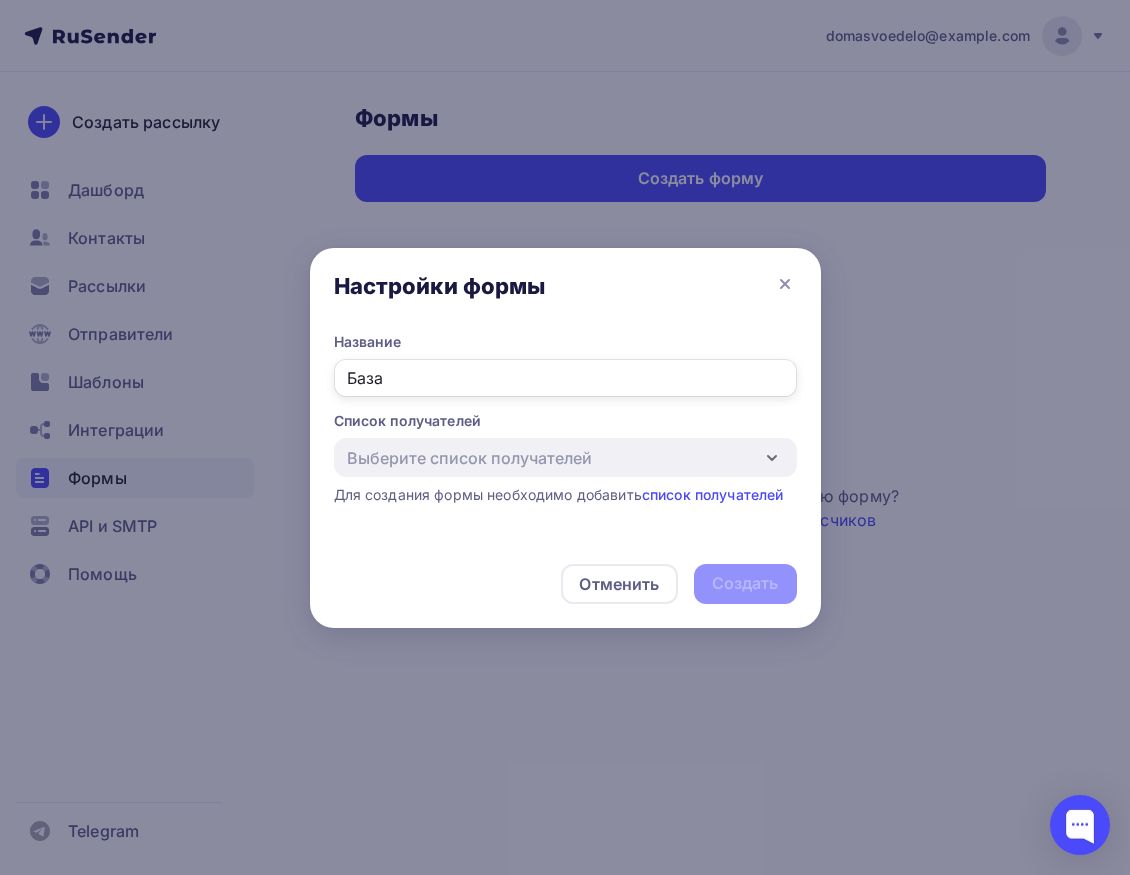 paste on "vladsender" 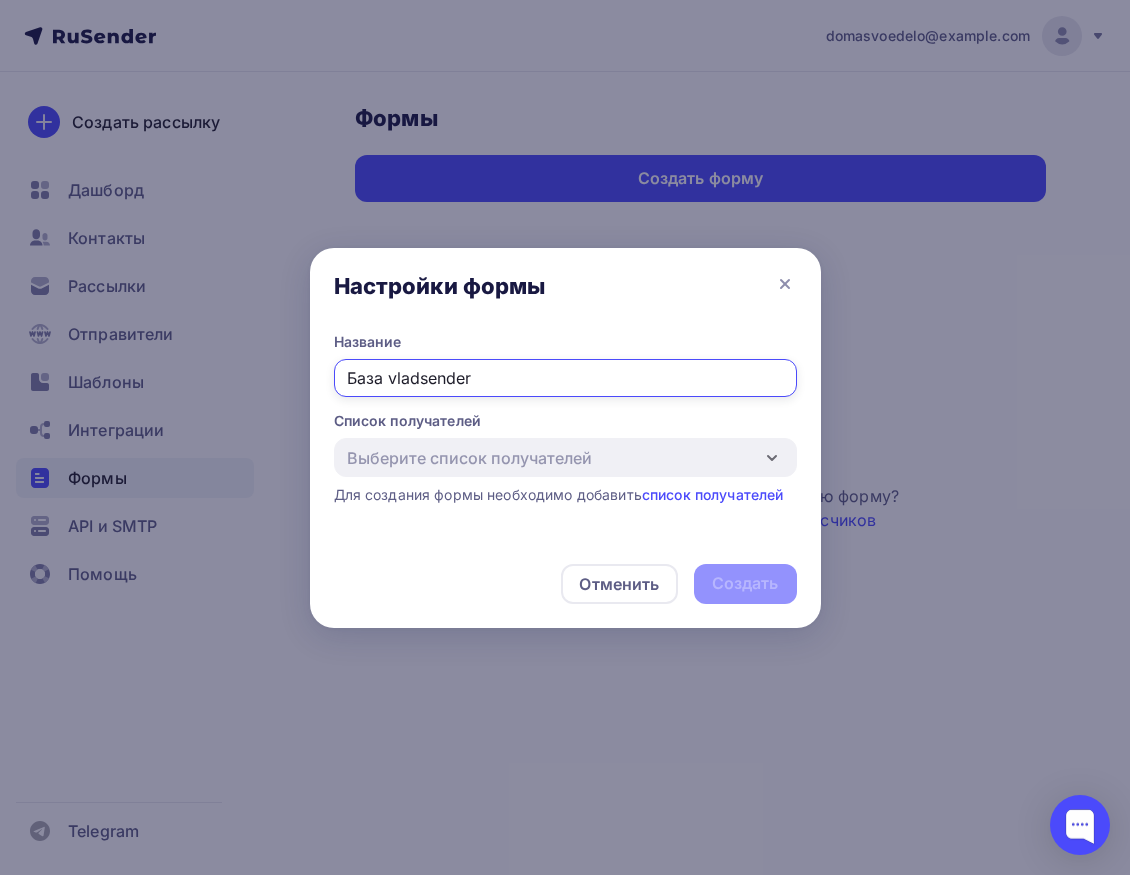 type on "База vladsender" 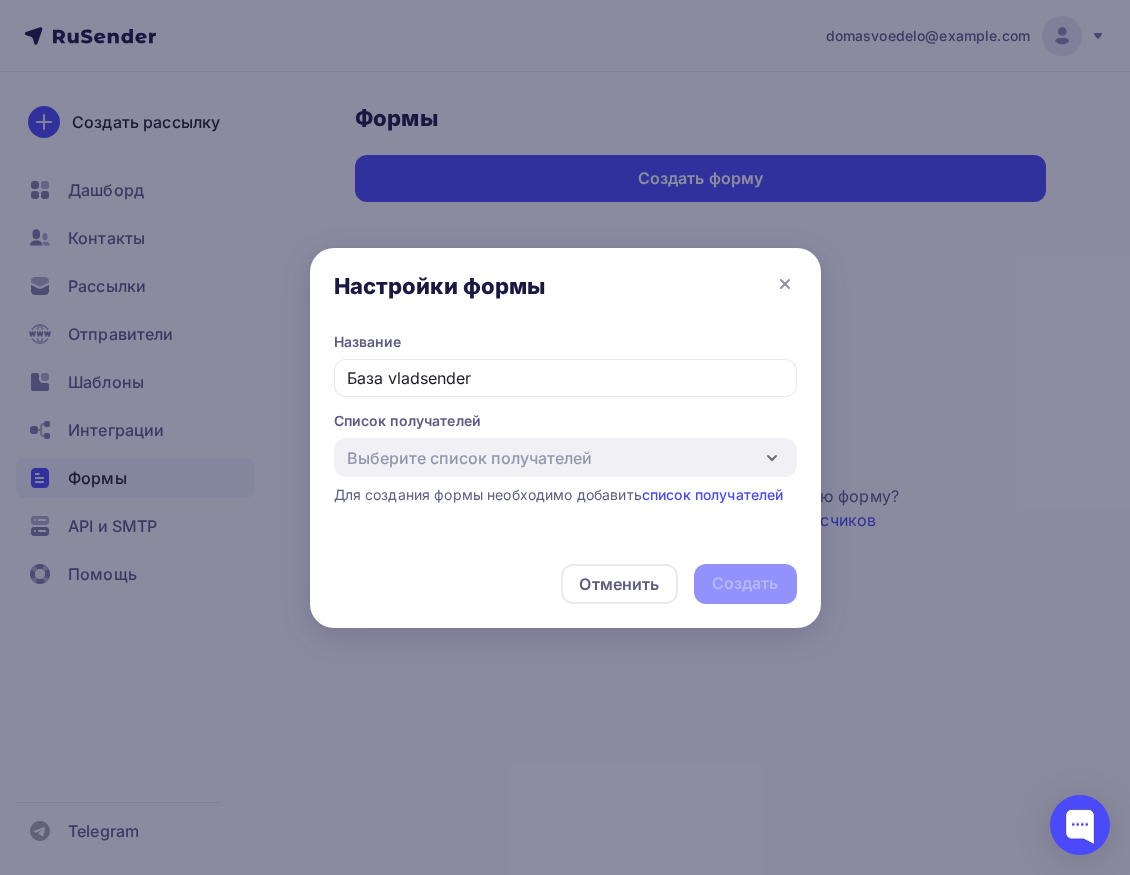 click on "Отменить
Создать" at bounding box center (565, 584) 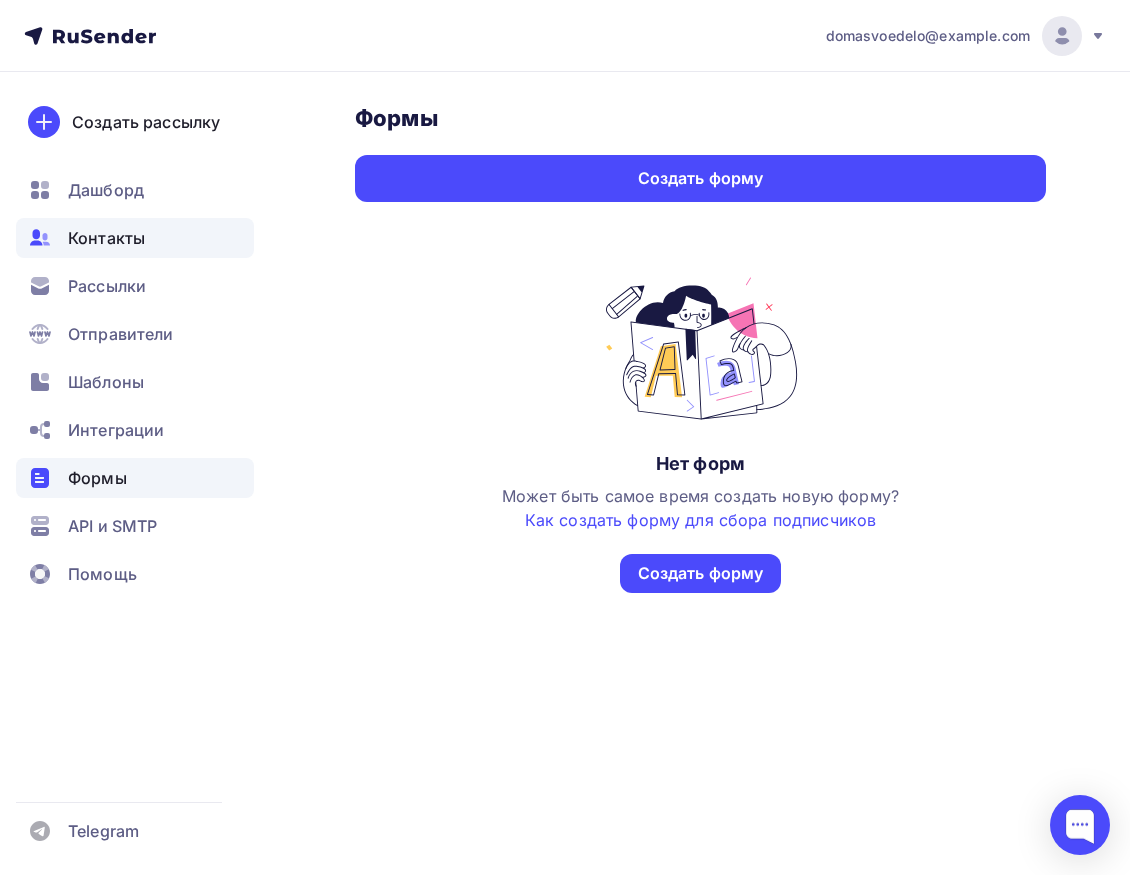click on "Контакты" at bounding box center (106, 238) 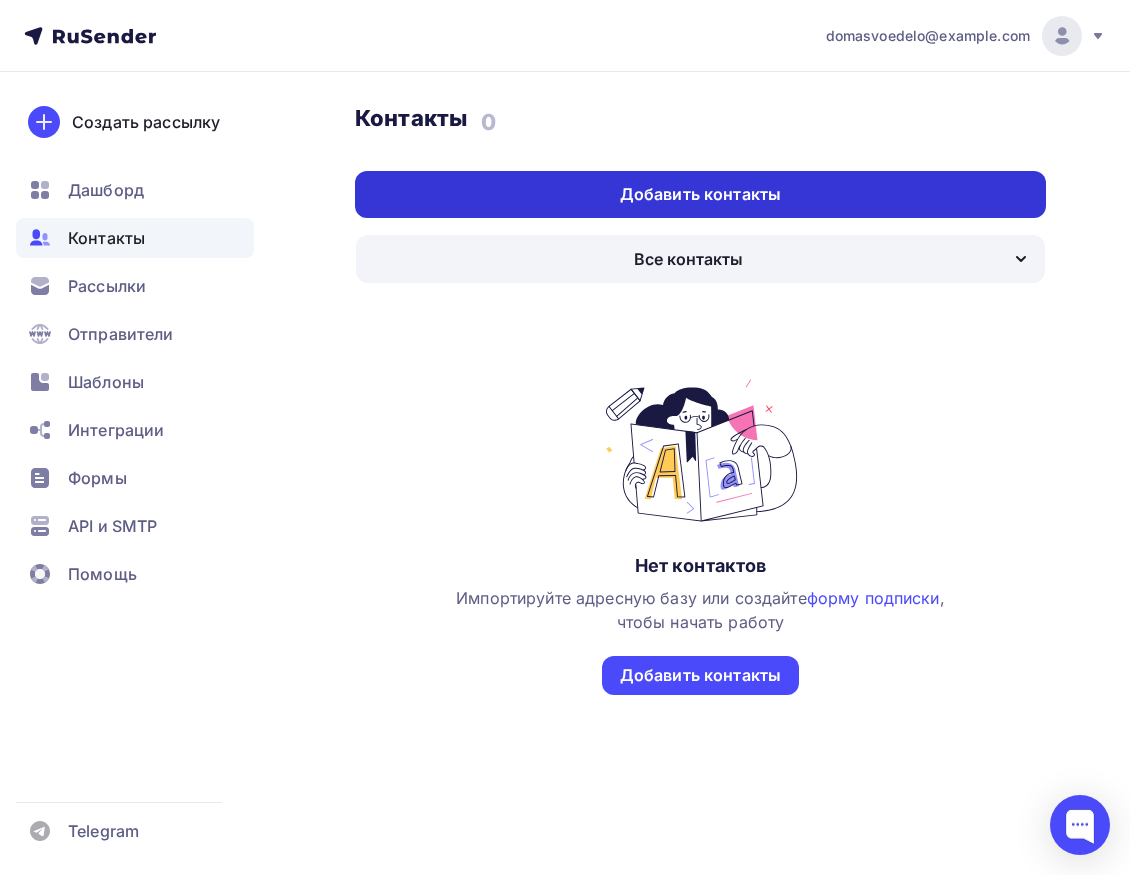 click on "Добавить контакты" at bounding box center (700, 194) 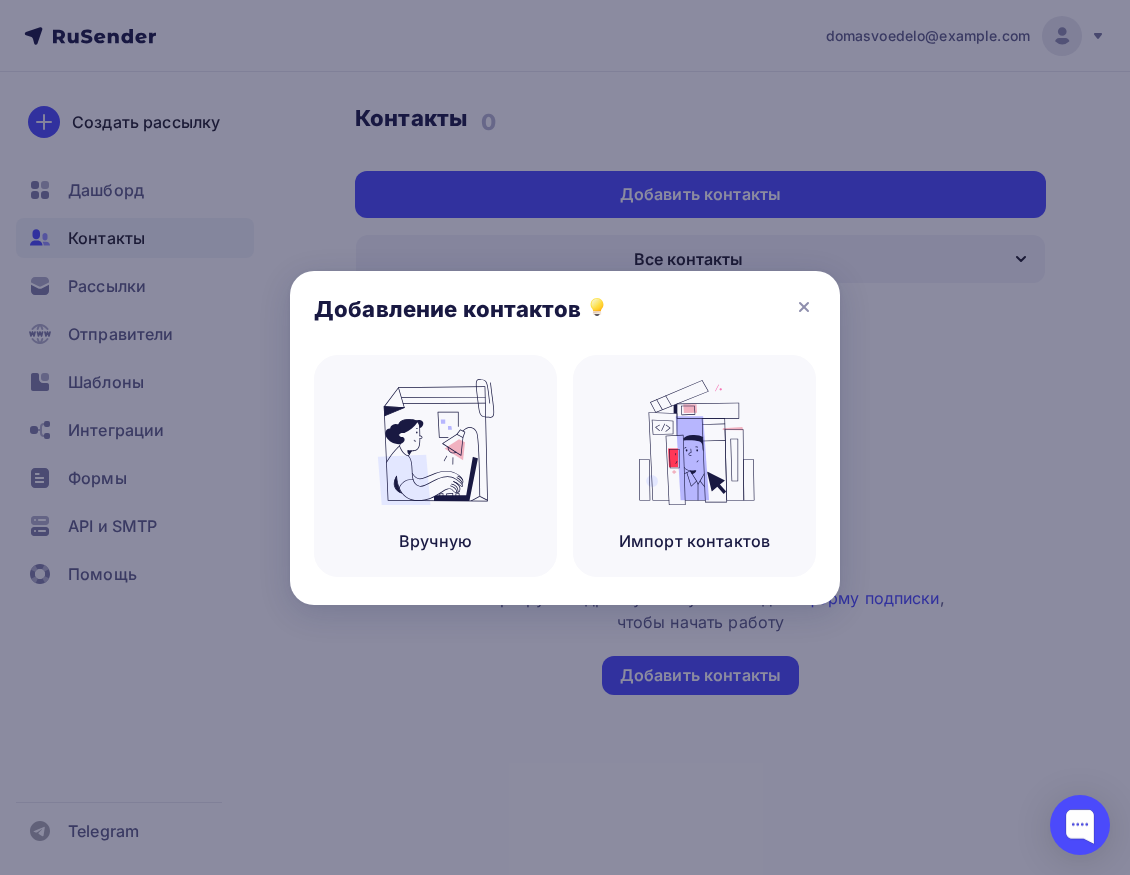 click at bounding box center [565, 437] 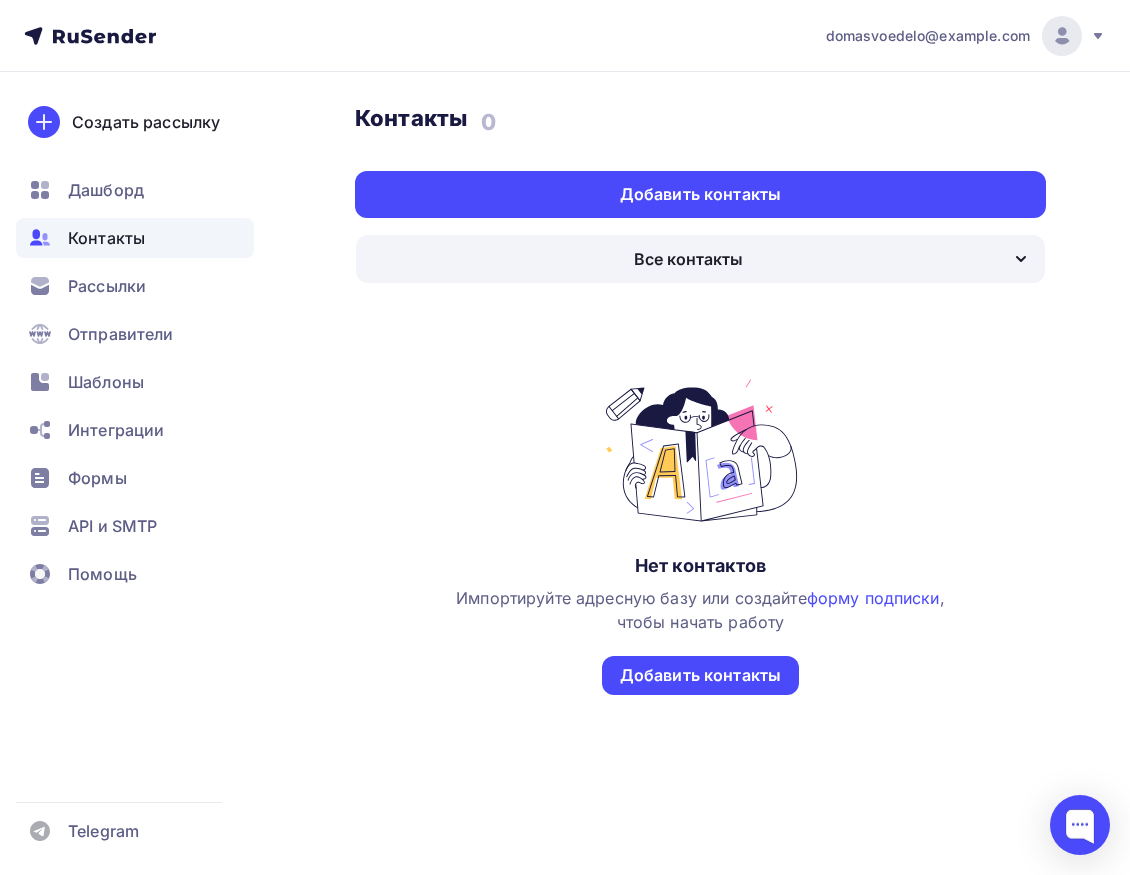 click on "Контакты   Контакты
0
0
История импорта
Добавить контакты
Все контакты
Списки
Сегменты
Инструменты
Валидация базы
Все контакты
Списки
Сегменты
Инструменты
Валидация базы
Нет контактов   Импортируйте адресную базу или создайте  форму подписки , чтобы начать работу     Добавить контакты
Email
Статус
Телефон" at bounding box center (565, 468) 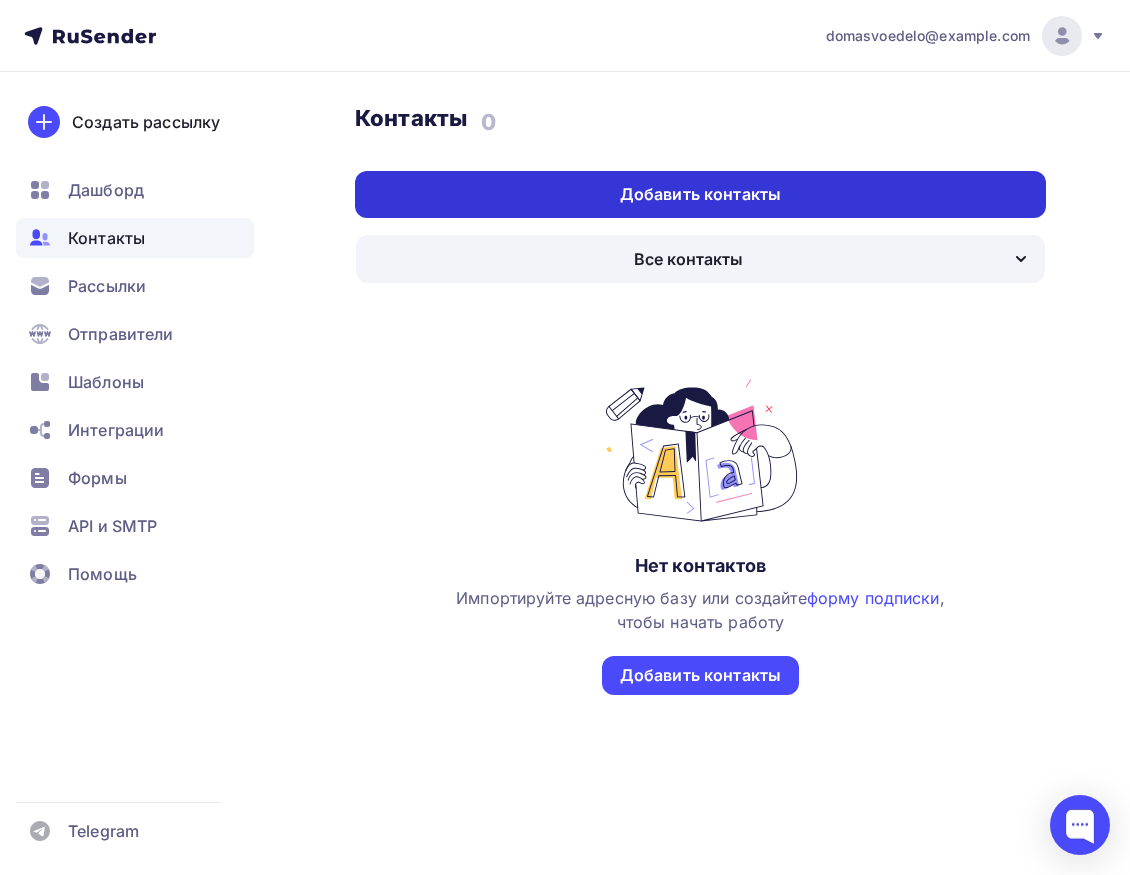 click on "Добавить контакты" at bounding box center (700, 194) 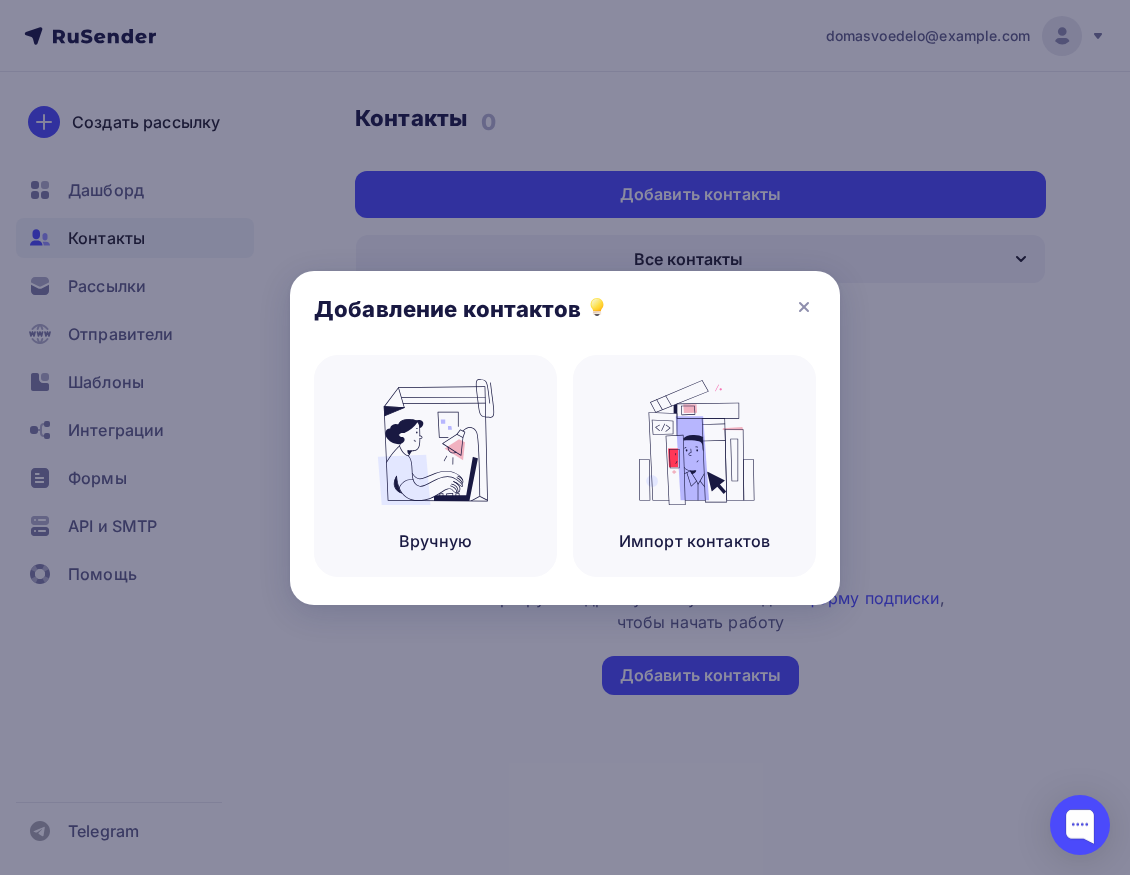 click at bounding box center [565, 437] 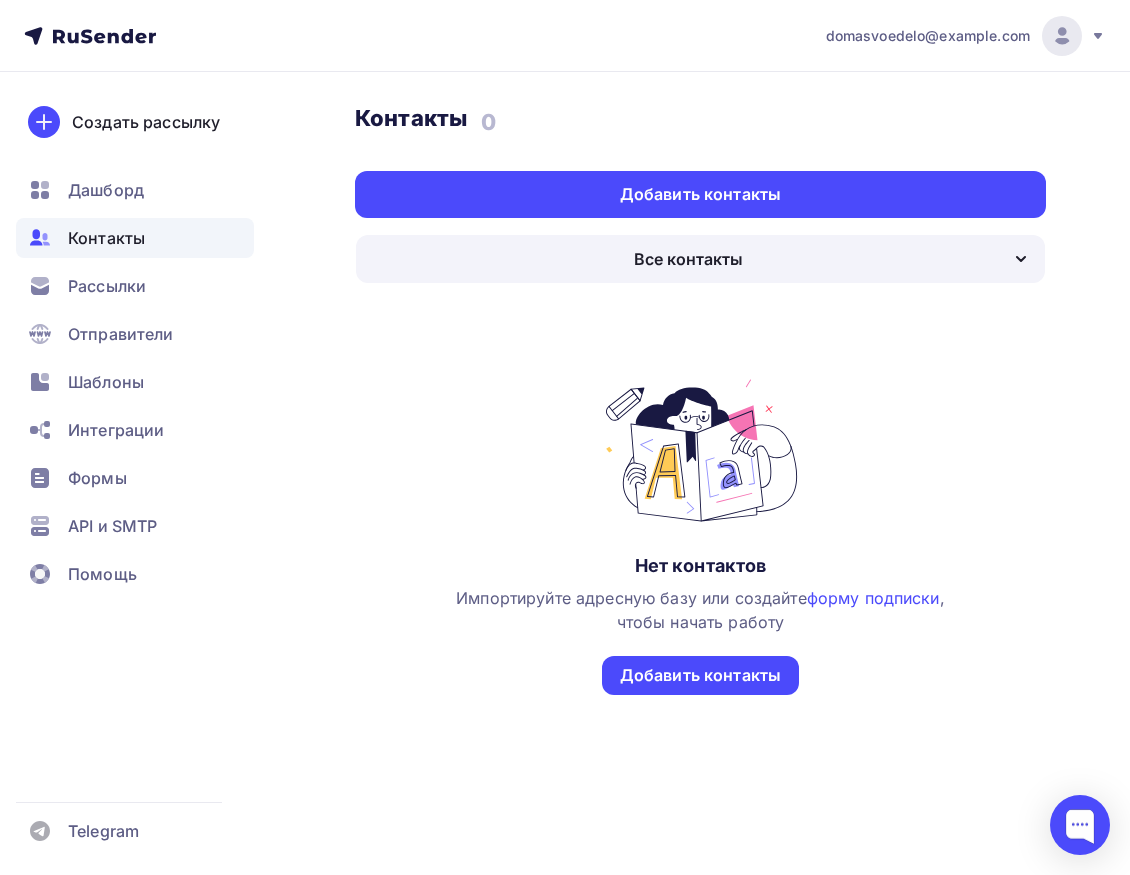click at bounding box center [701, 451] 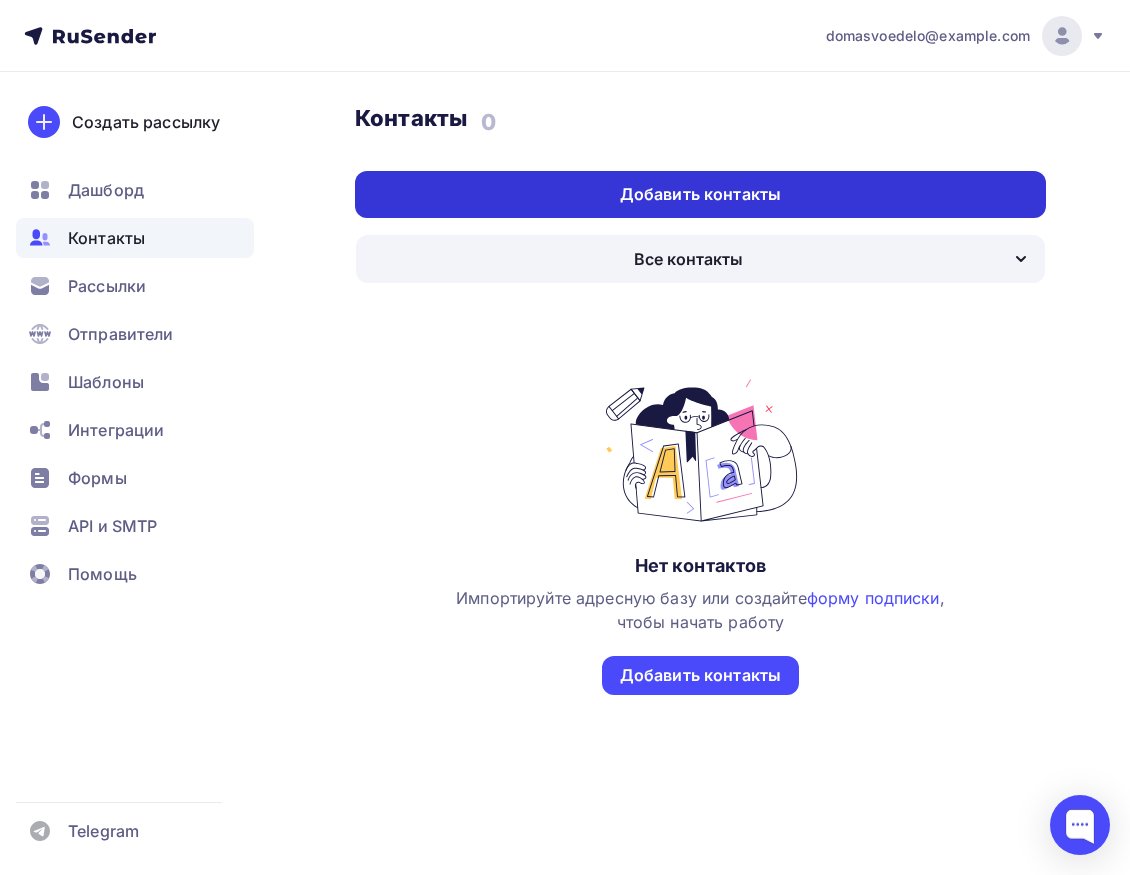 click on "Добавить контакты" at bounding box center [700, 194] 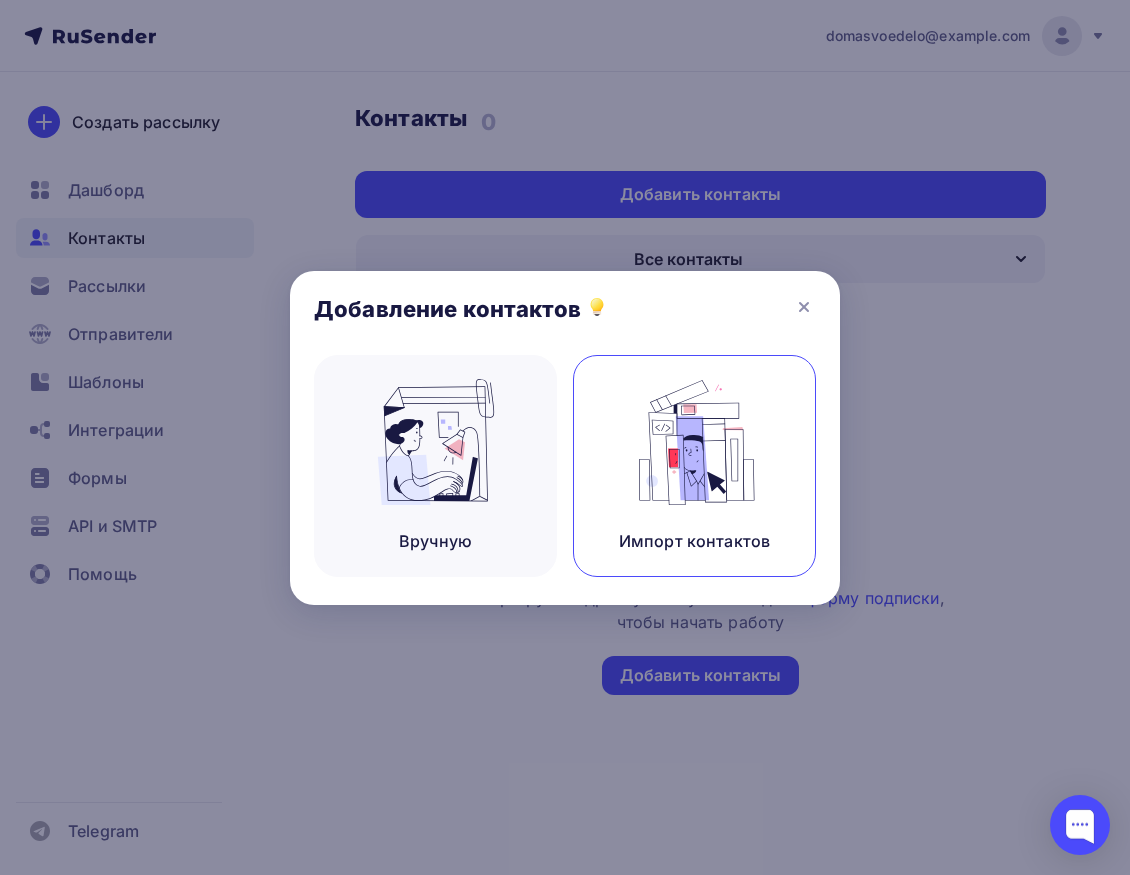 click at bounding box center (695, 442) 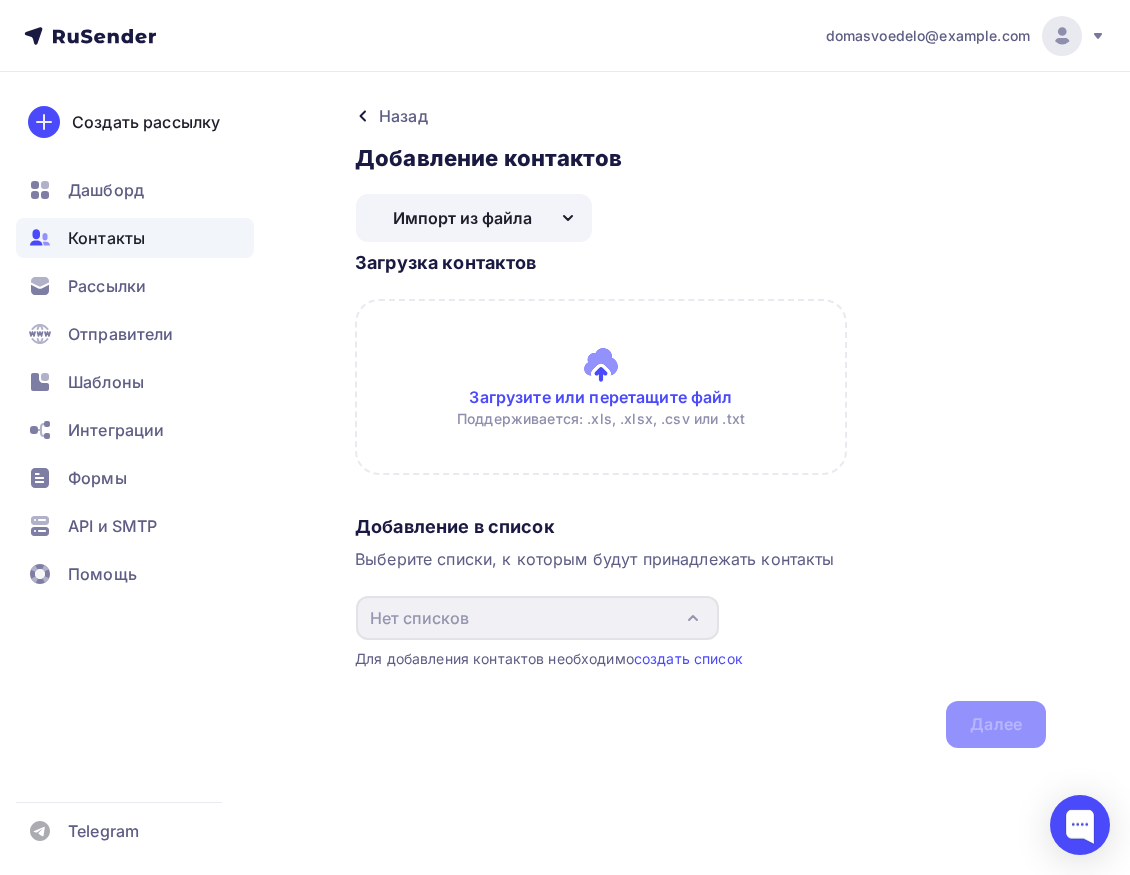 click at bounding box center (700, 387) 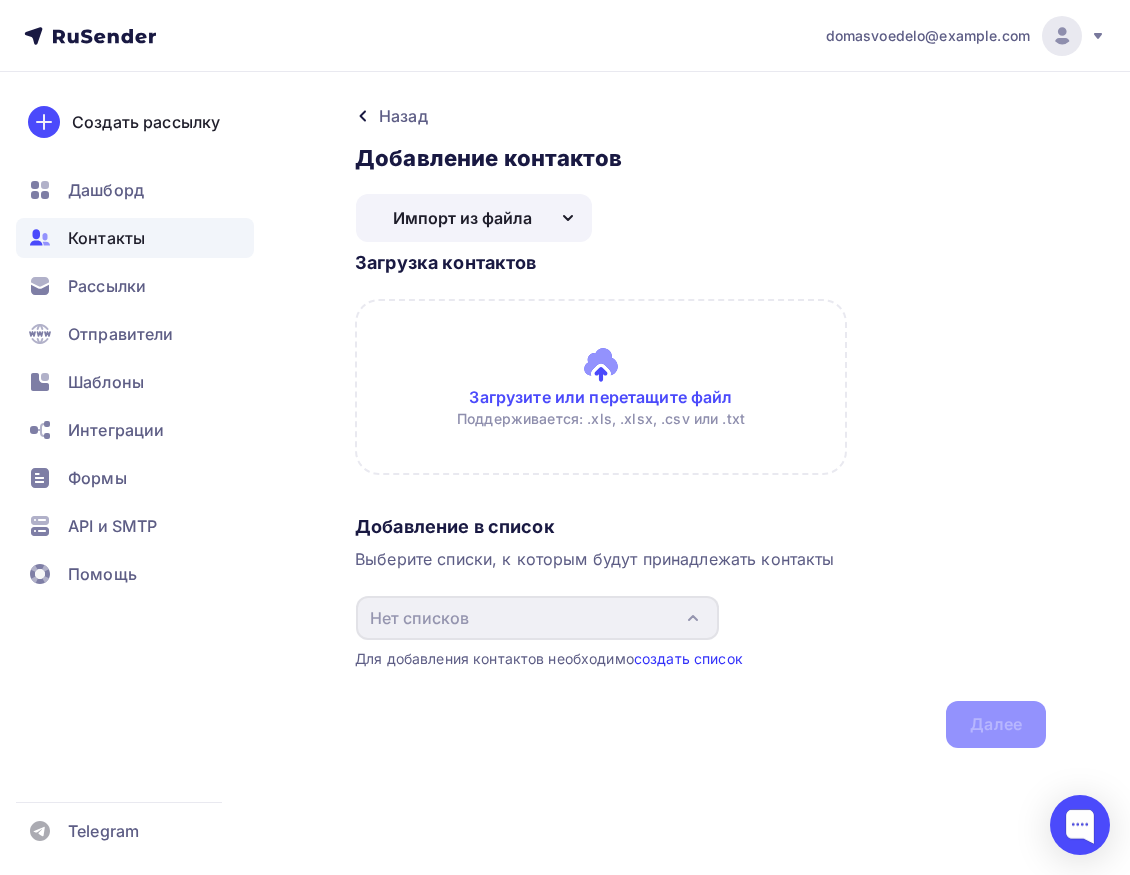 click on "создать список" at bounding box center (688, 658) 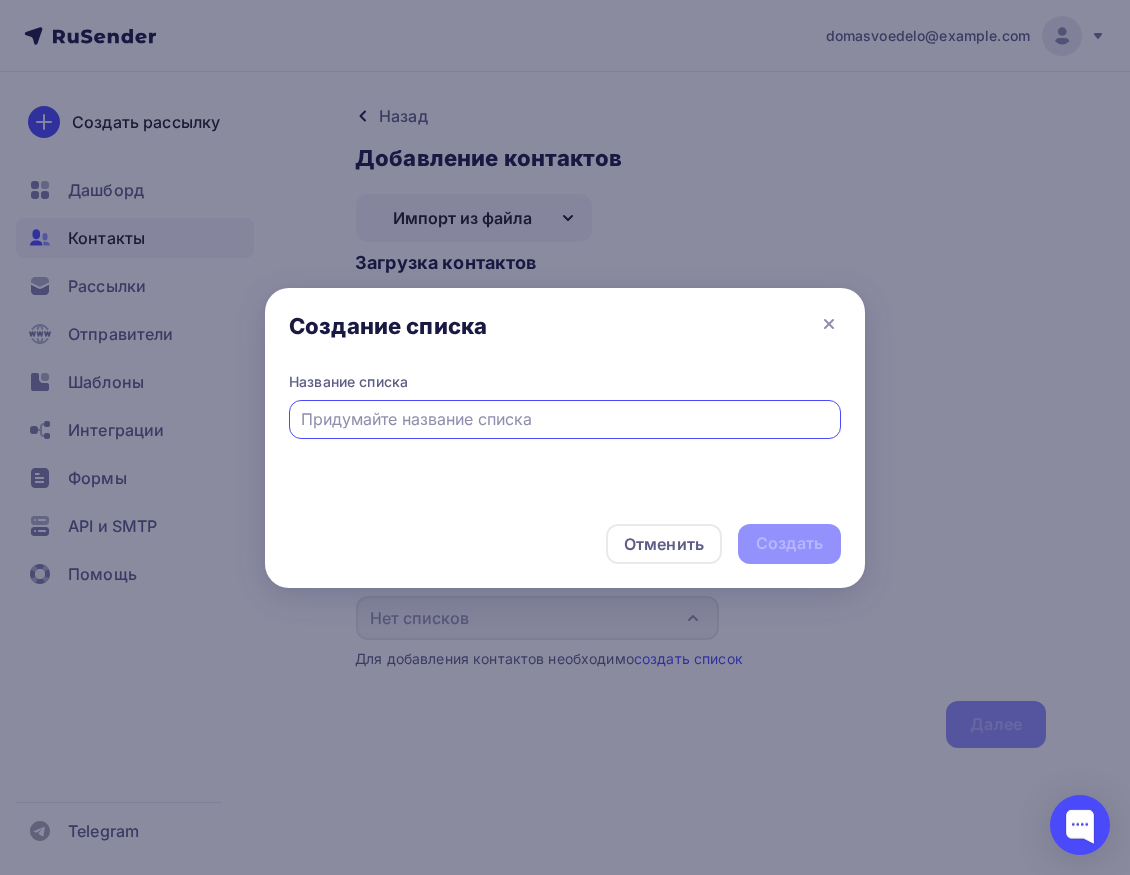 click at bounding box center (565, 419) 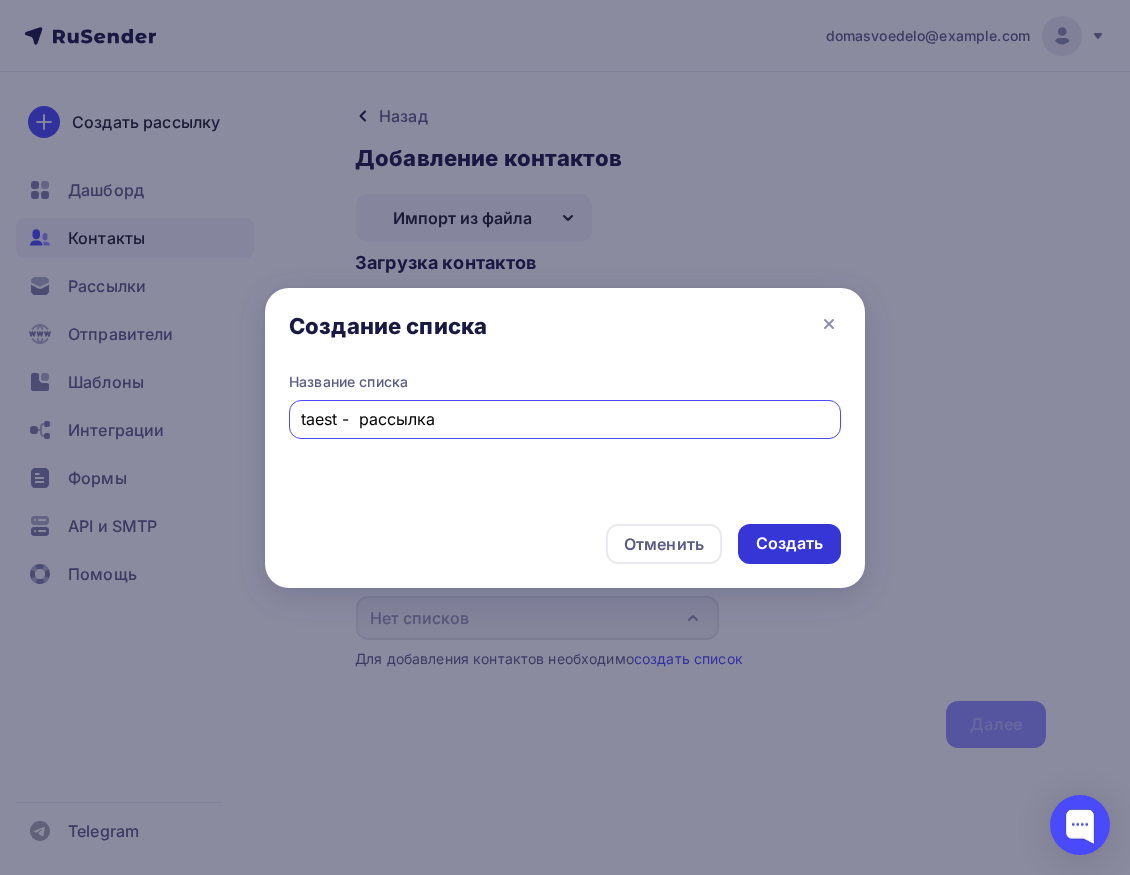 type on "taest -  рассылка" 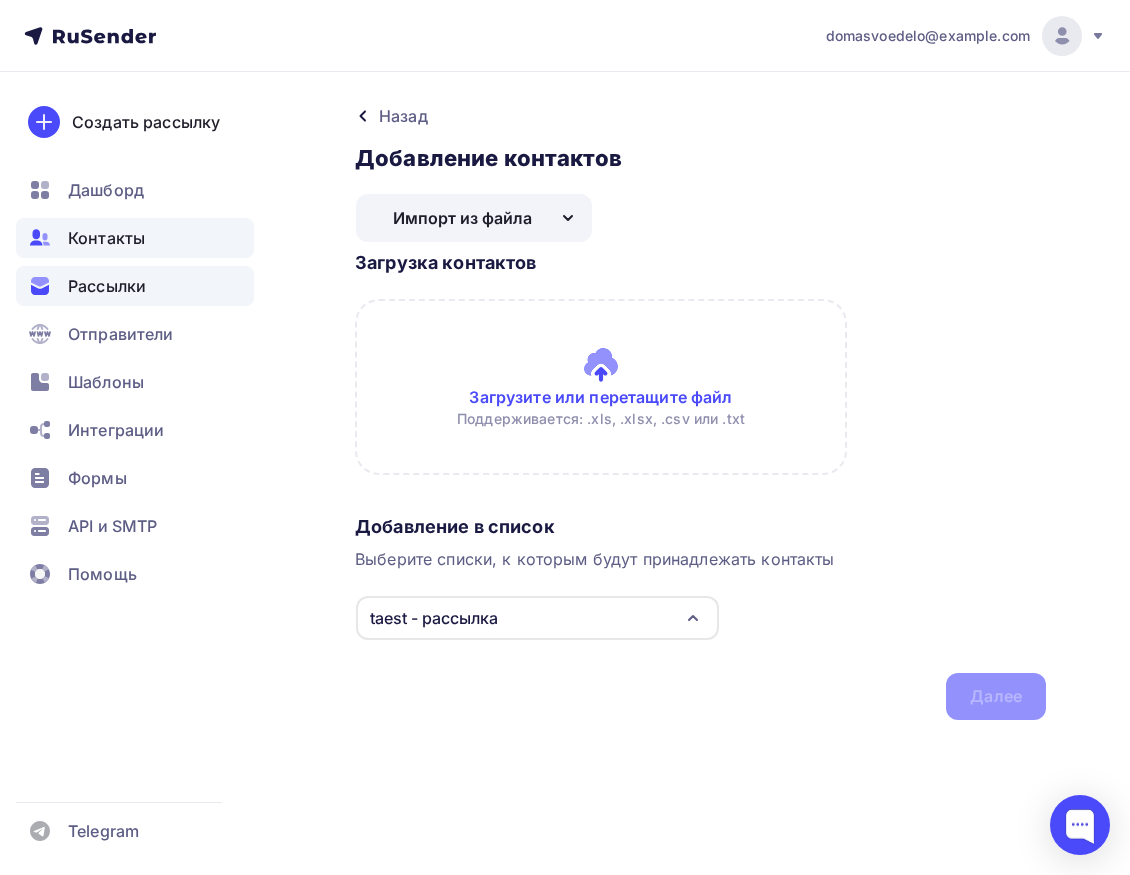 click on "Рассылки" at bounding box center [107, 286] 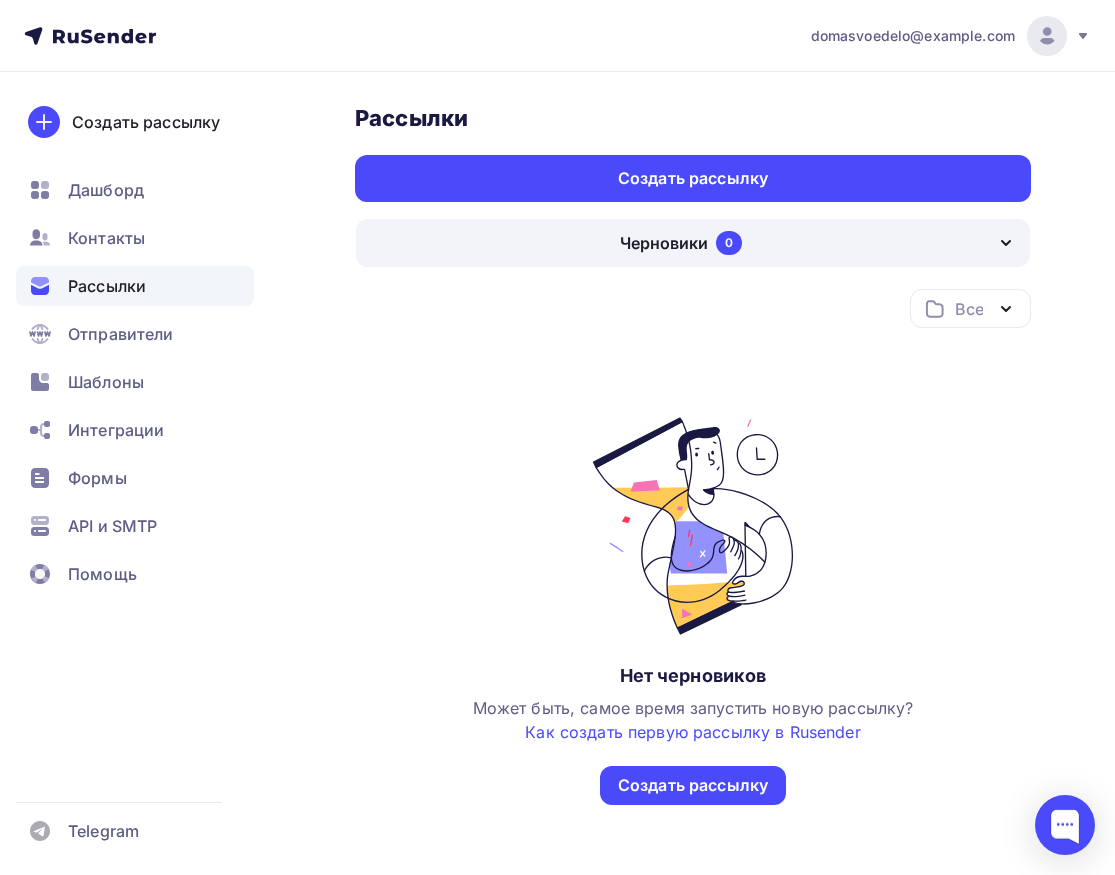 click 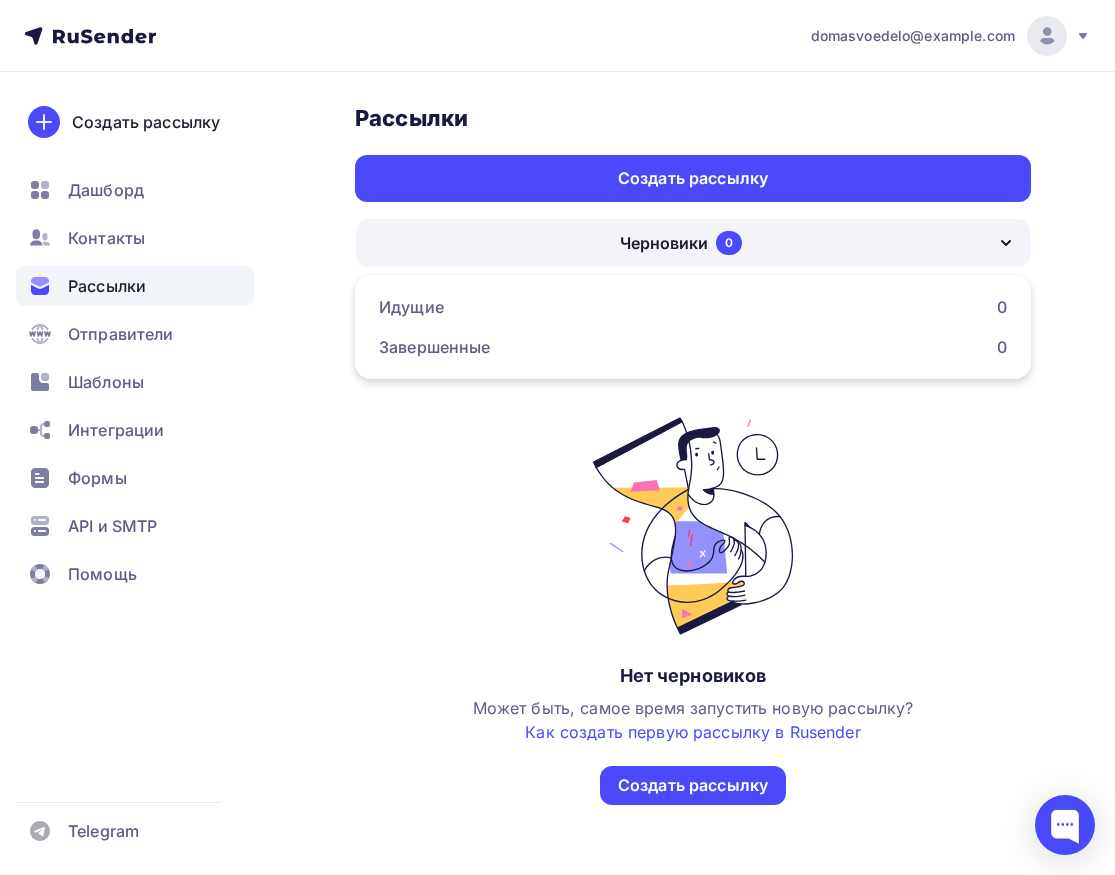 click on "Все
Все папки           Создать новую папку
Нет черновиков
Может быть, самое время запустить новую рассылку? Как создать первую рассылку в Rusender     Создать рассылку" at bounding box center [693, 547] 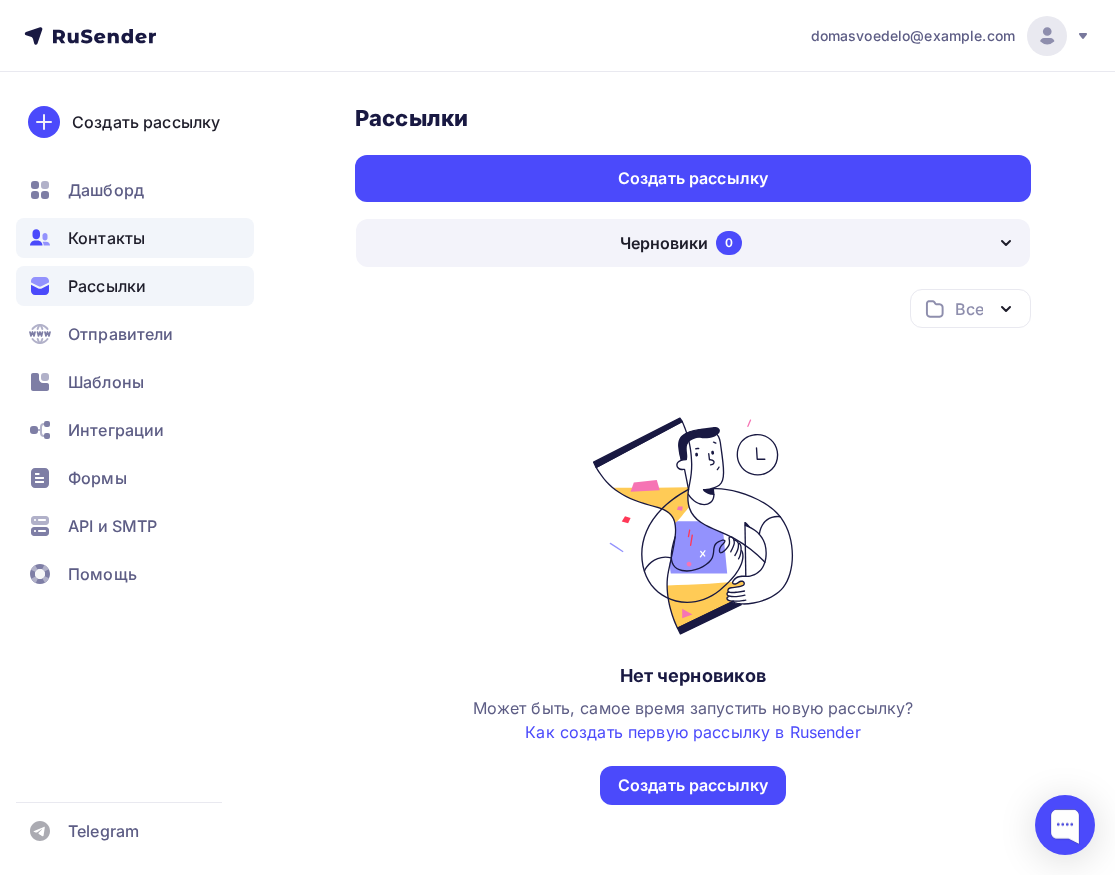click on "Контакты" at bounding box center [106, 238] 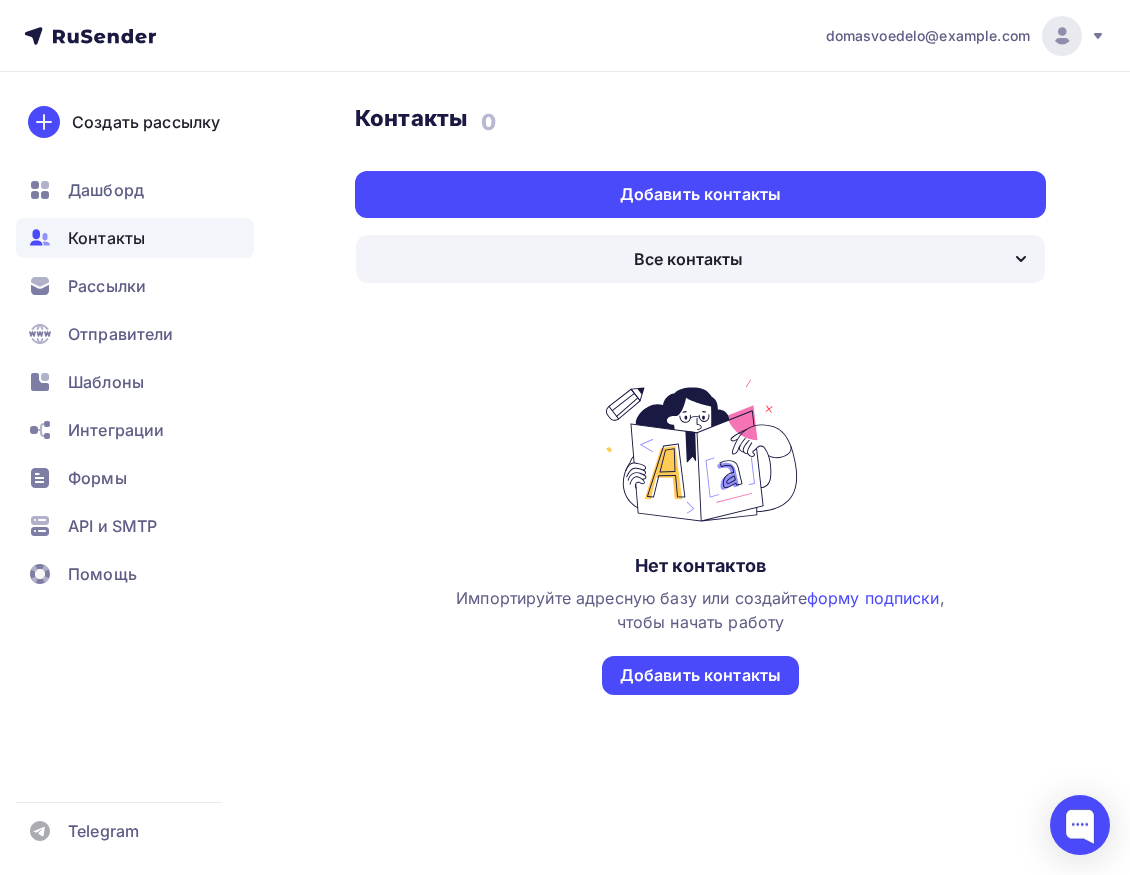 click on "Контакты" at bounding box center (106, 238) 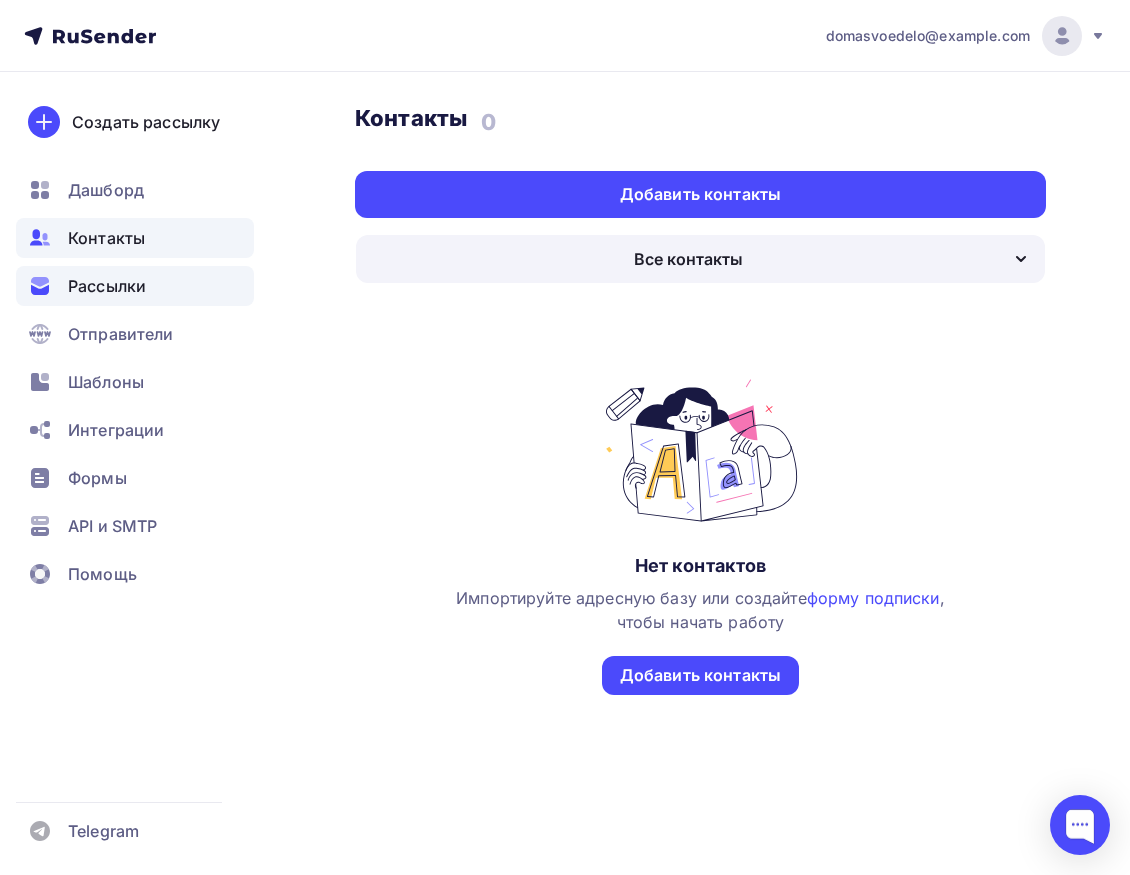 click on "Рассылки" at bounding box center (107, 286) 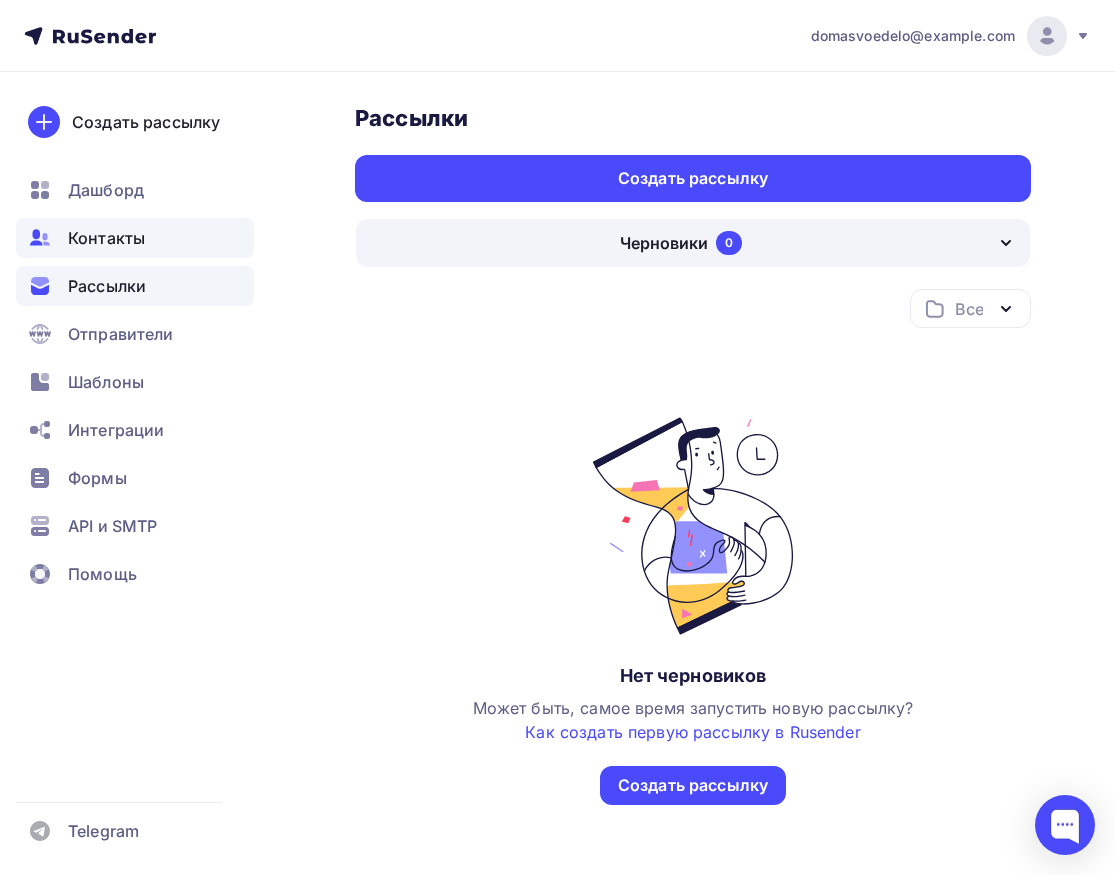 click on "Контакты" at bounding box center [106, 238] 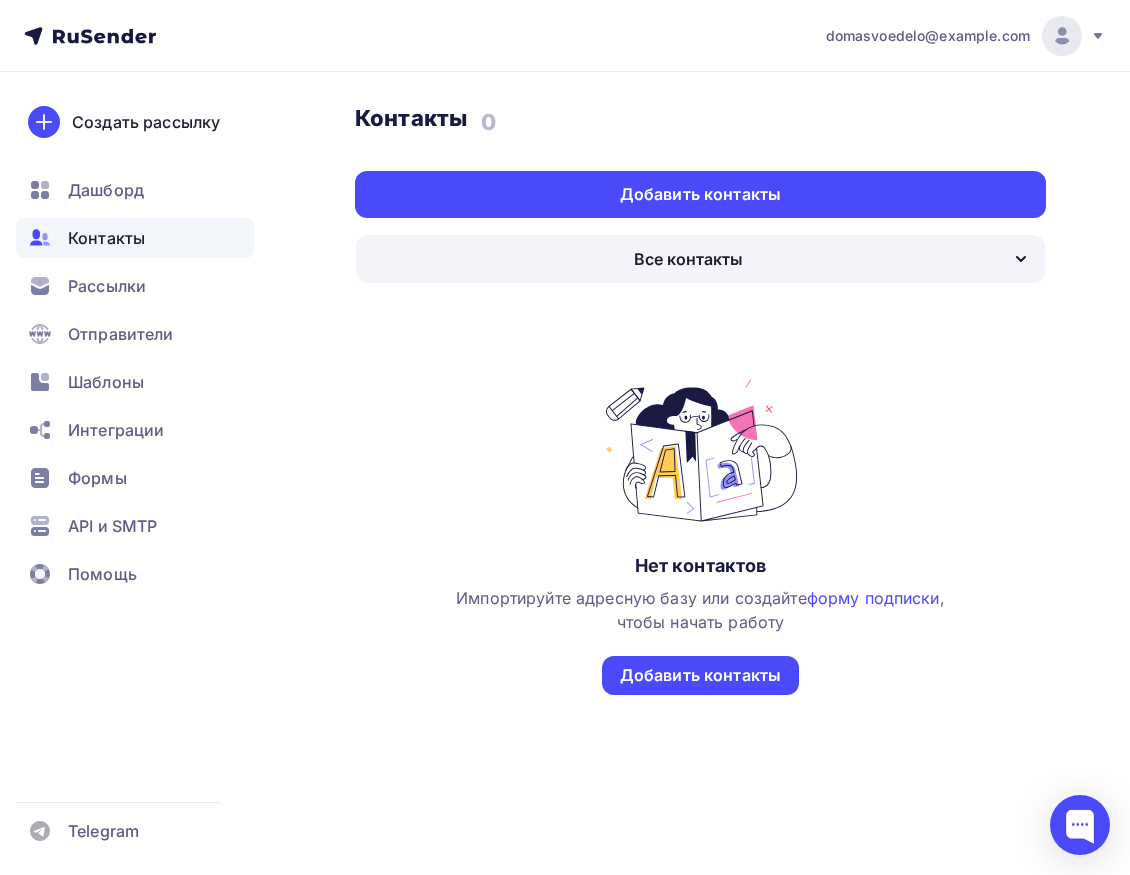 click 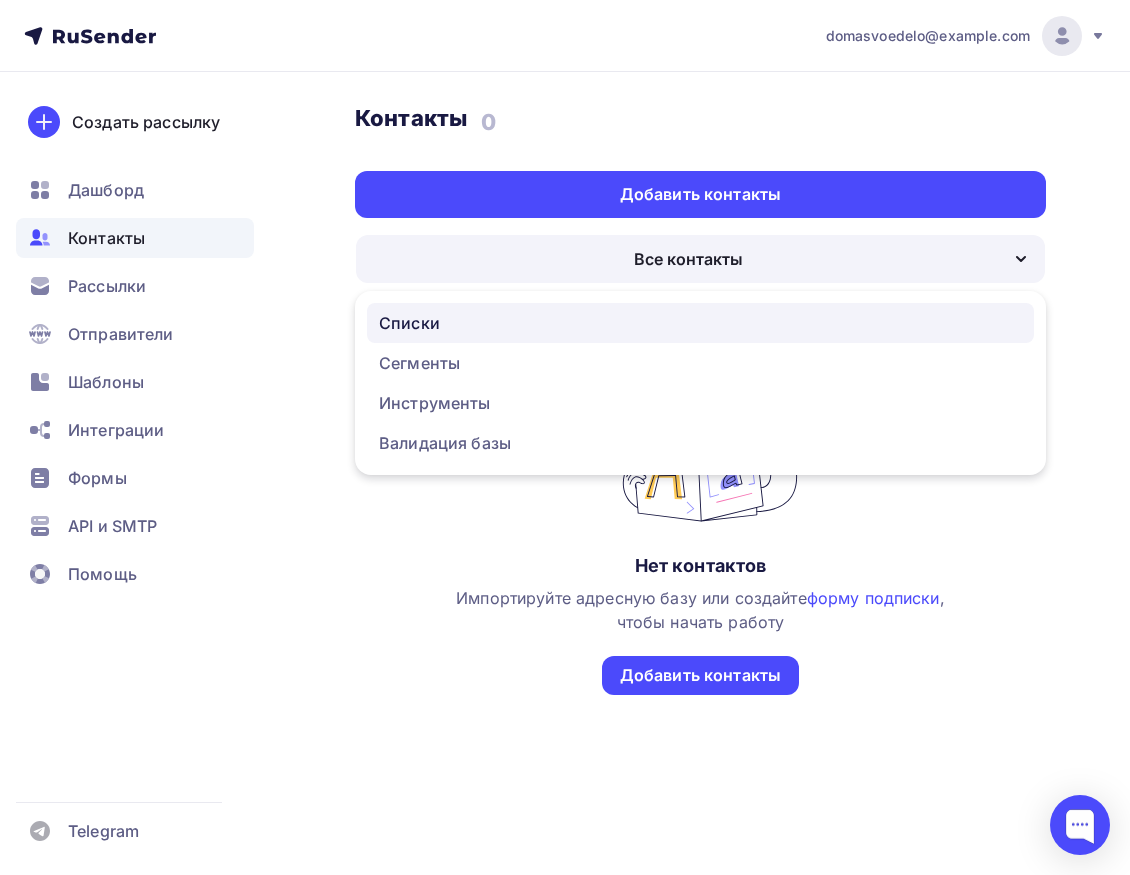 click on "Списки" at bounding box center [409, 323] 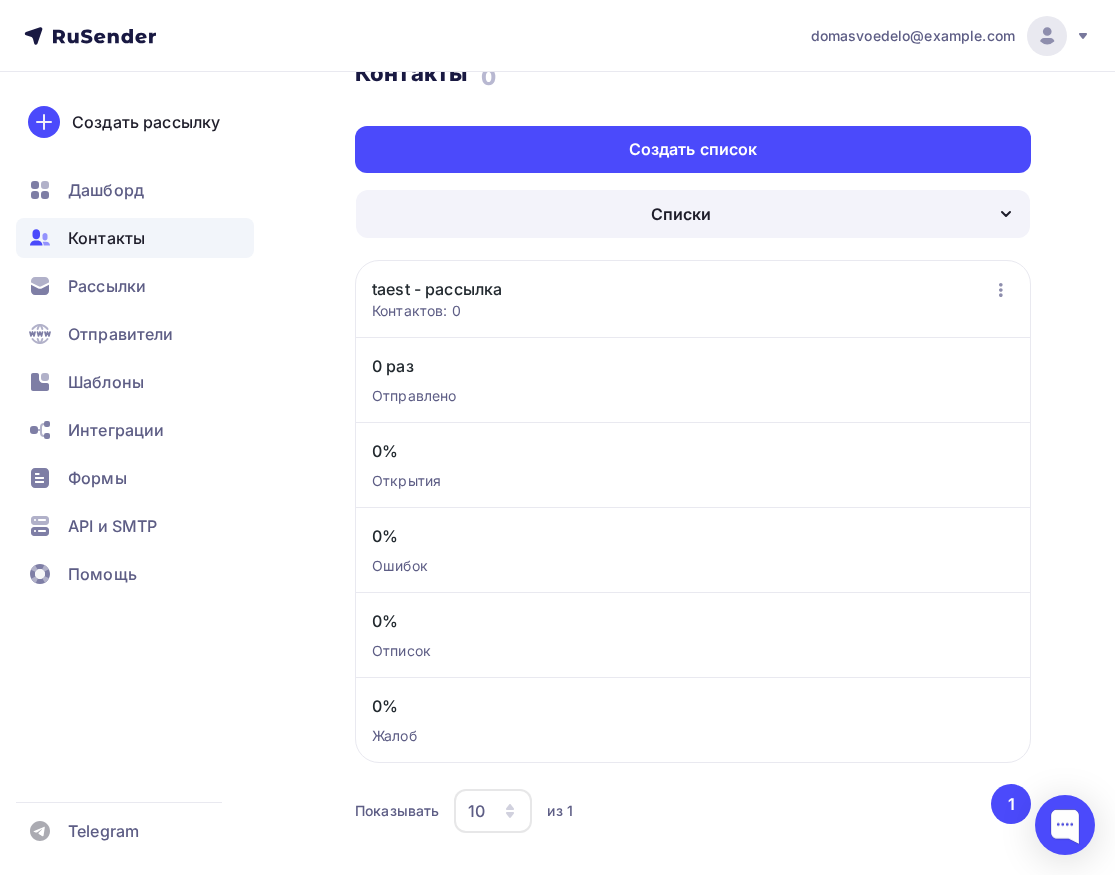 scroll, scrollTop: 21, scrollLeft: 0, axis: vertical 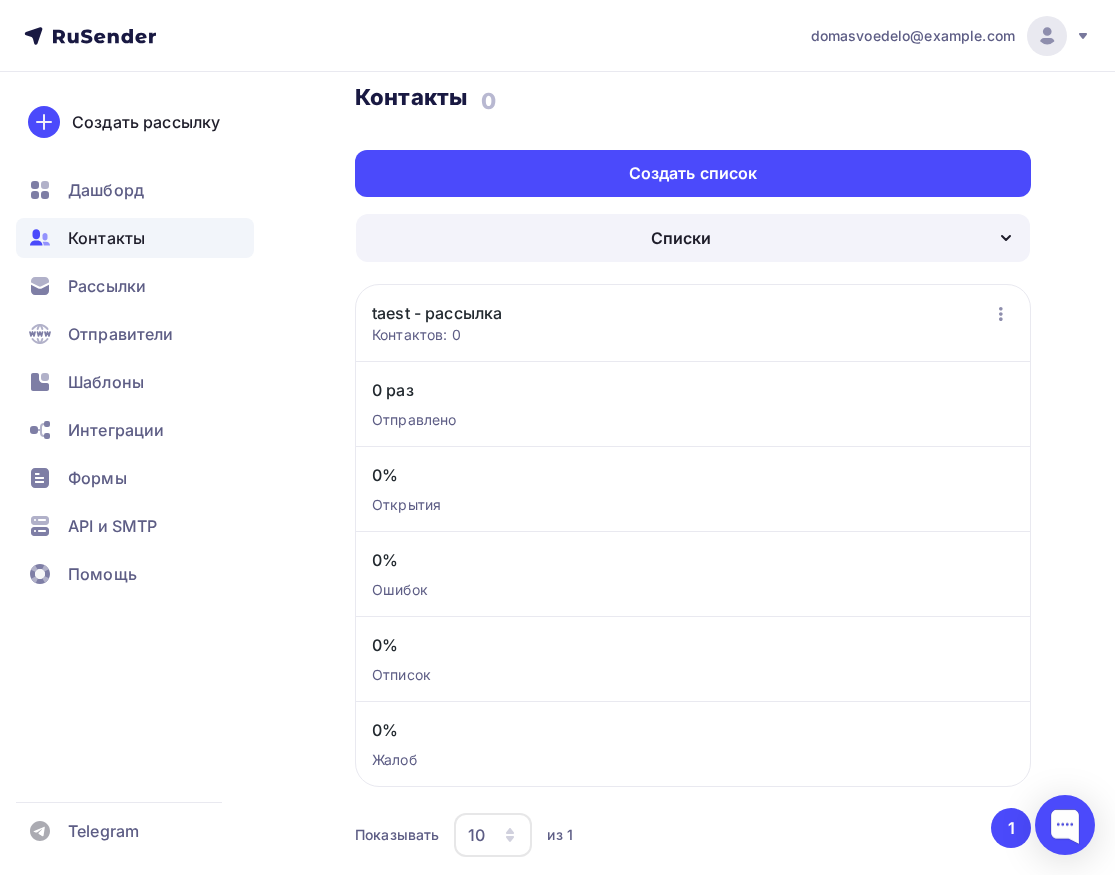 click on "taest -  рассылка" at bounding box center (437, 313) 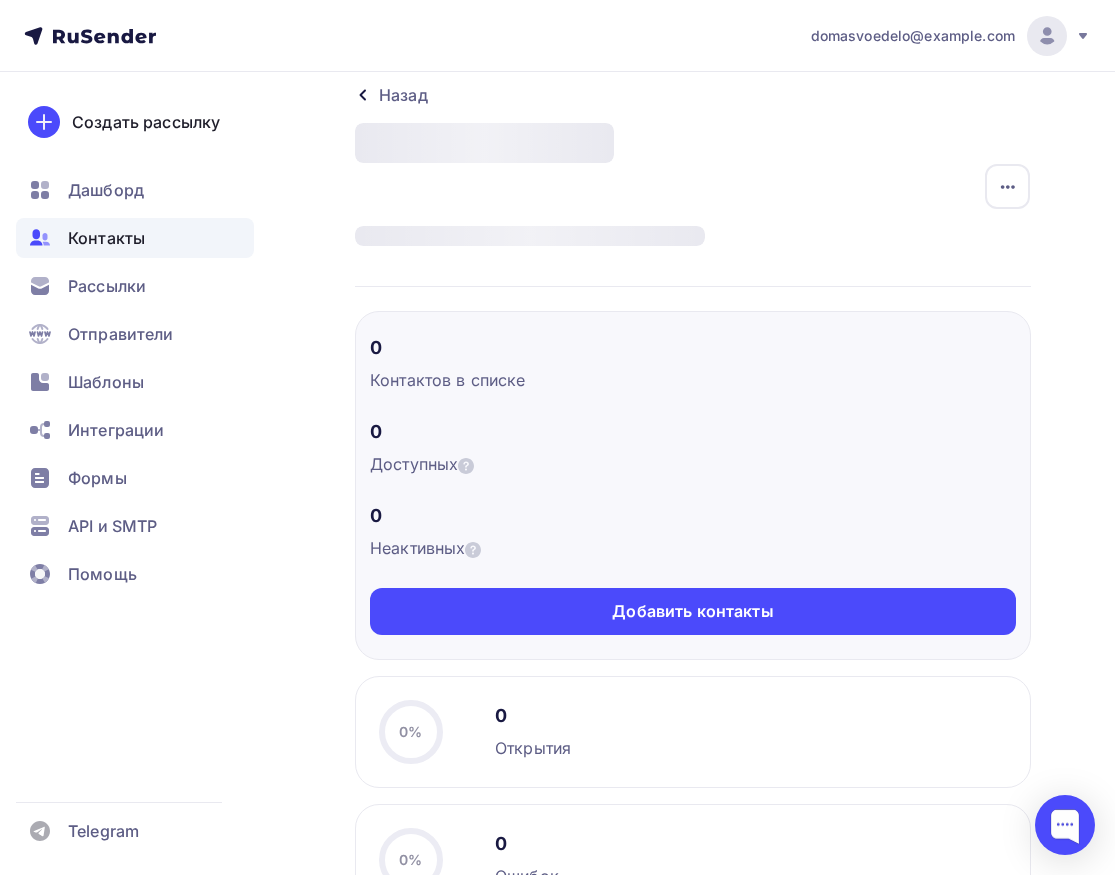 scroll, scrollTop: 0, scrollLeft: 0, axis: both 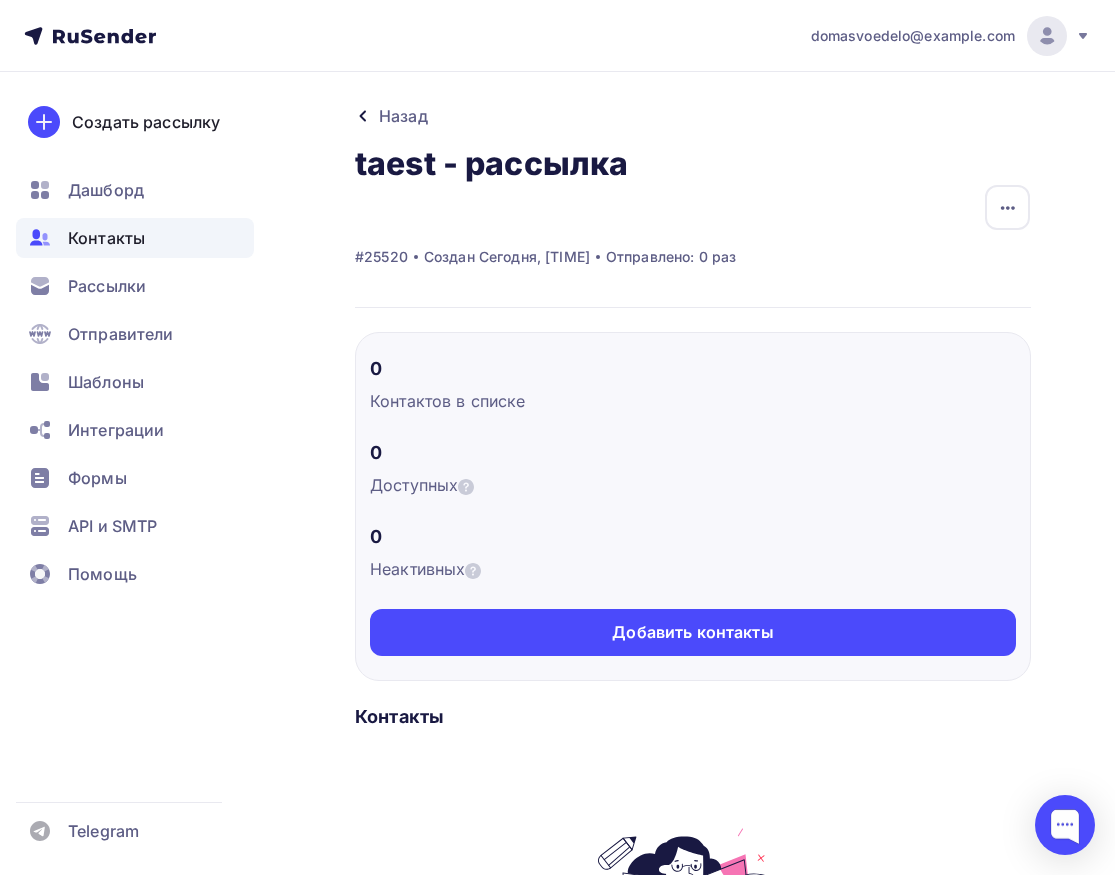 click on "Контактов в списке" at bounding box center [693, 401] 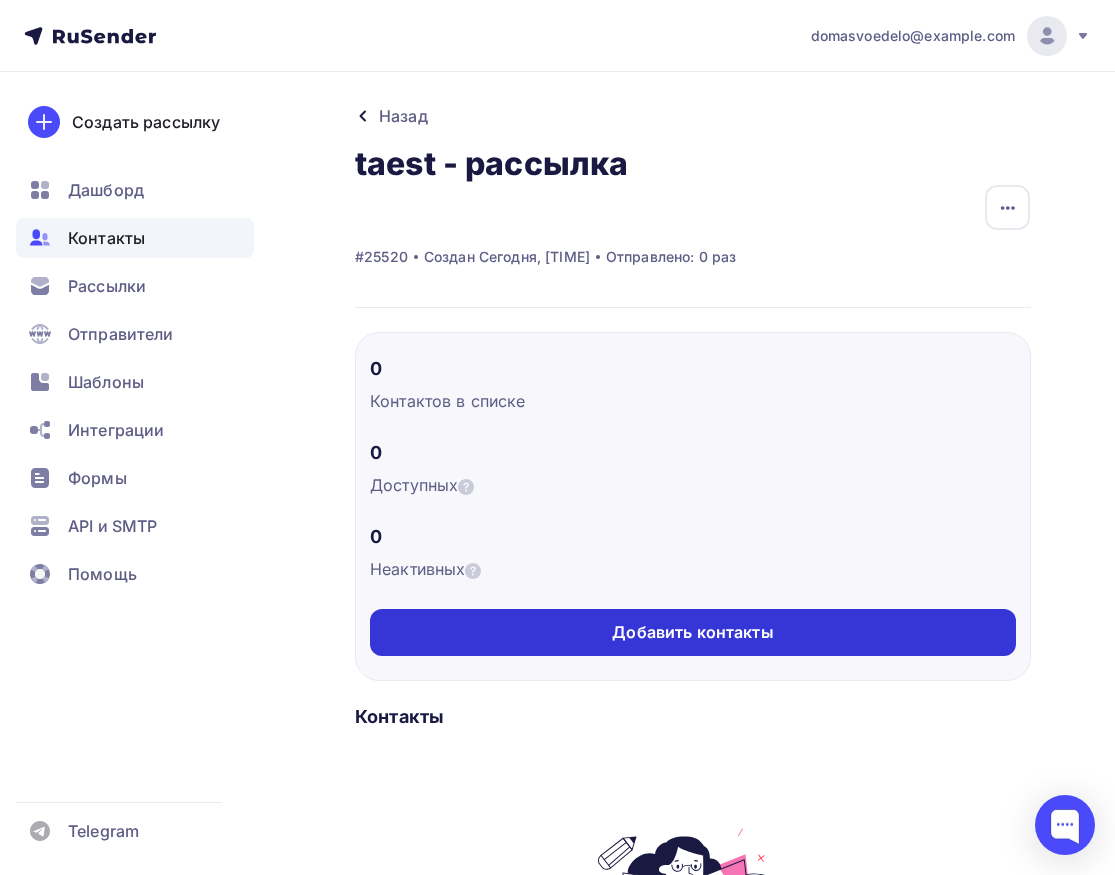 click on "Добавить контакты" at bounding box center (693, 632) 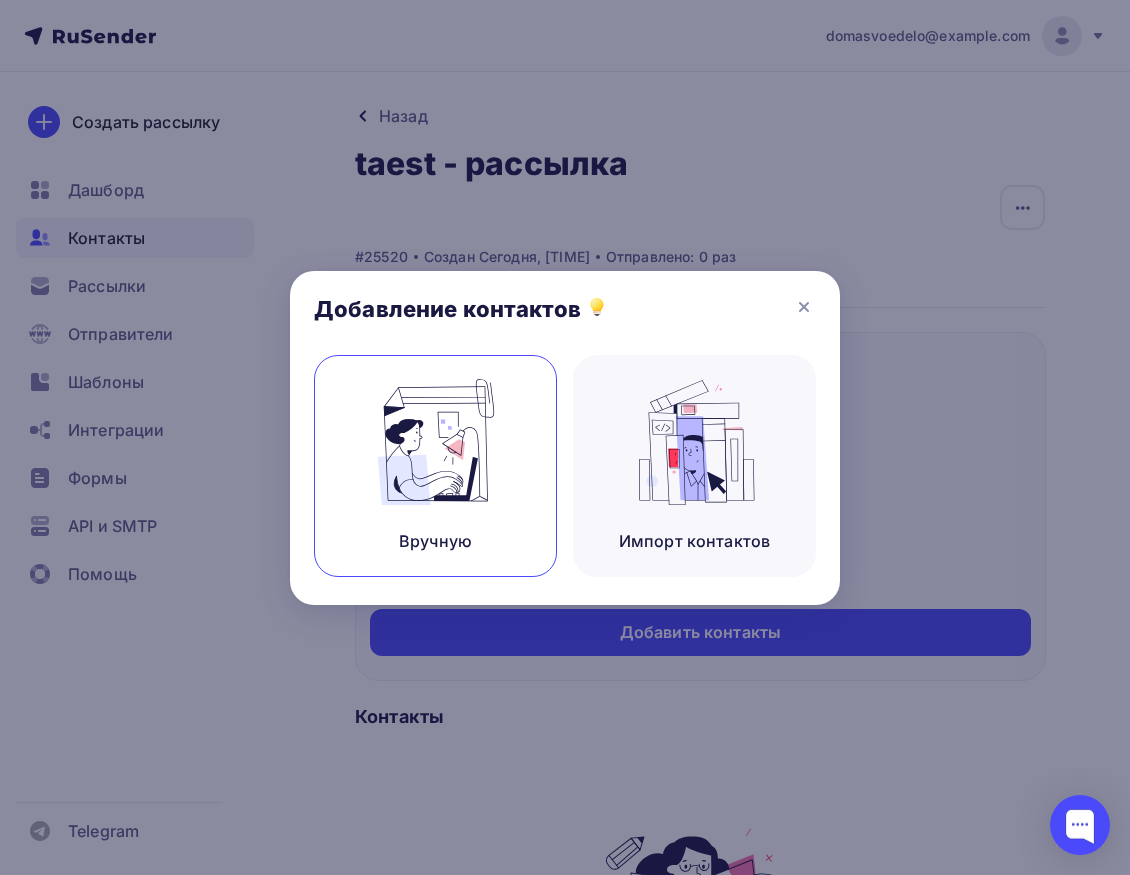 click at bounding box center (436, 442) 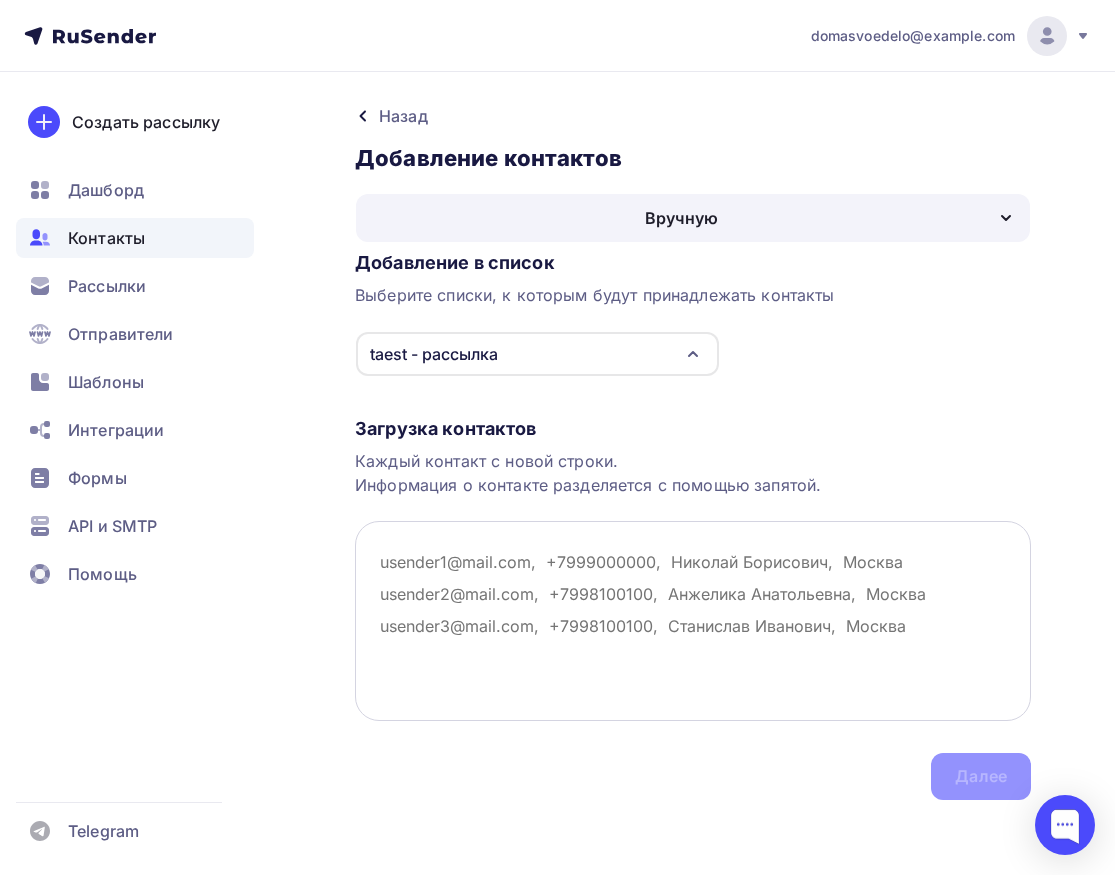 click at bounding box center [693, 621] 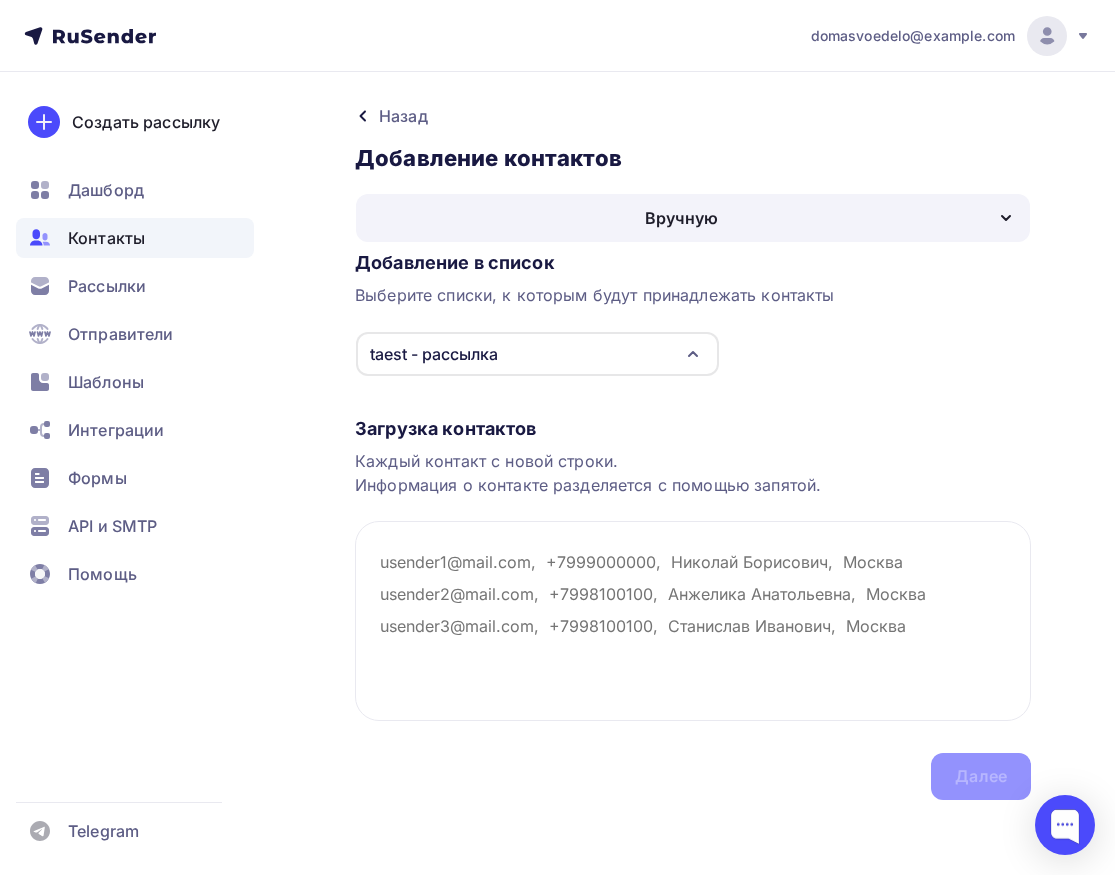 click on "Вручную" at bounding box center [693, 218] 